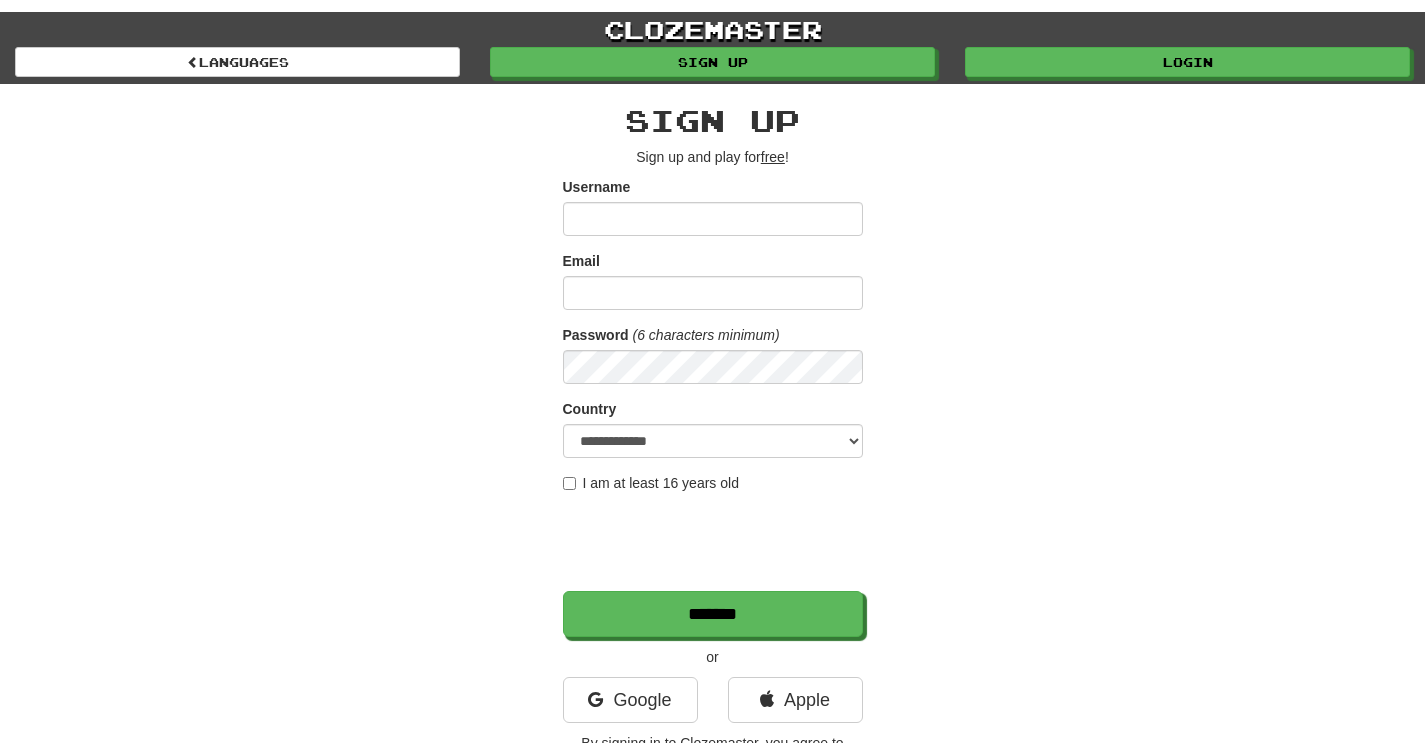 scroll, scrollTop: 0, scrollLeft: 0, axis: both 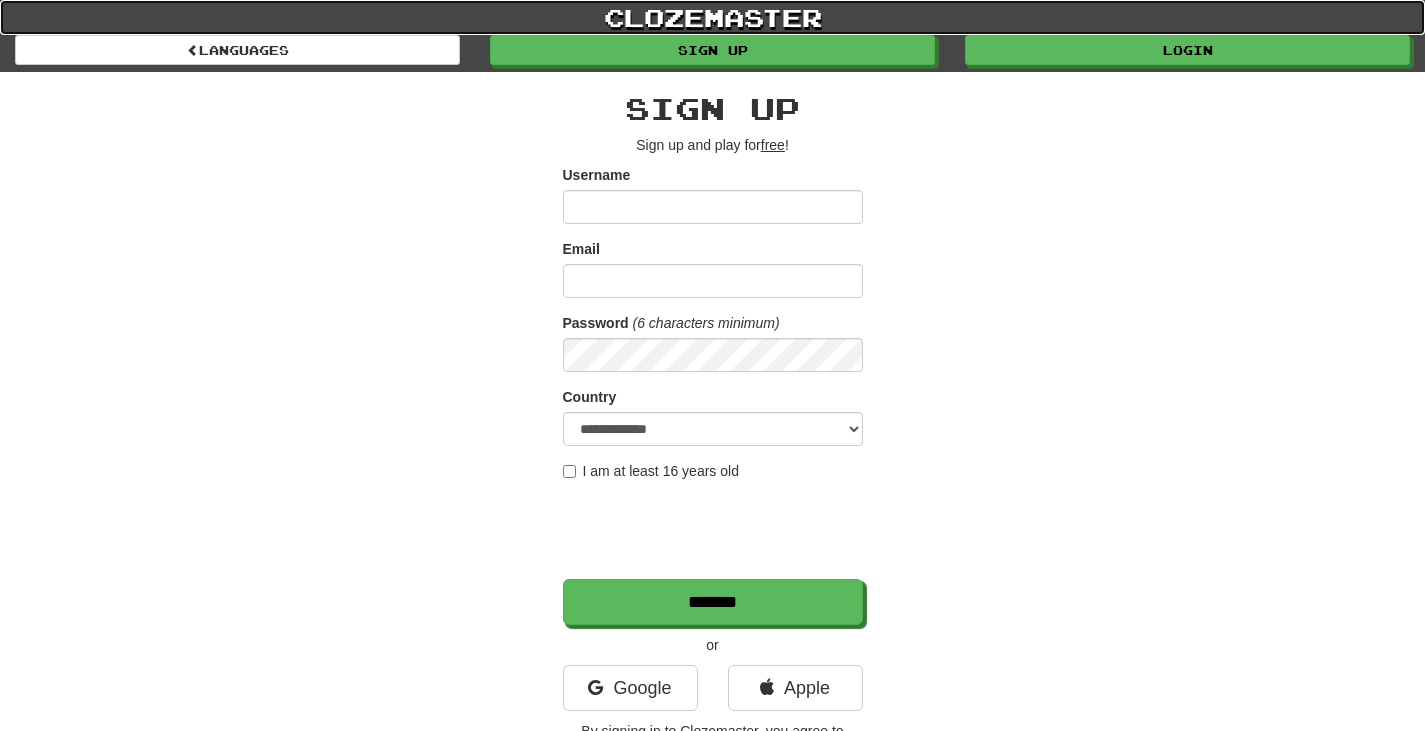 click on "clozemaster" at bounding box center (712, 17) 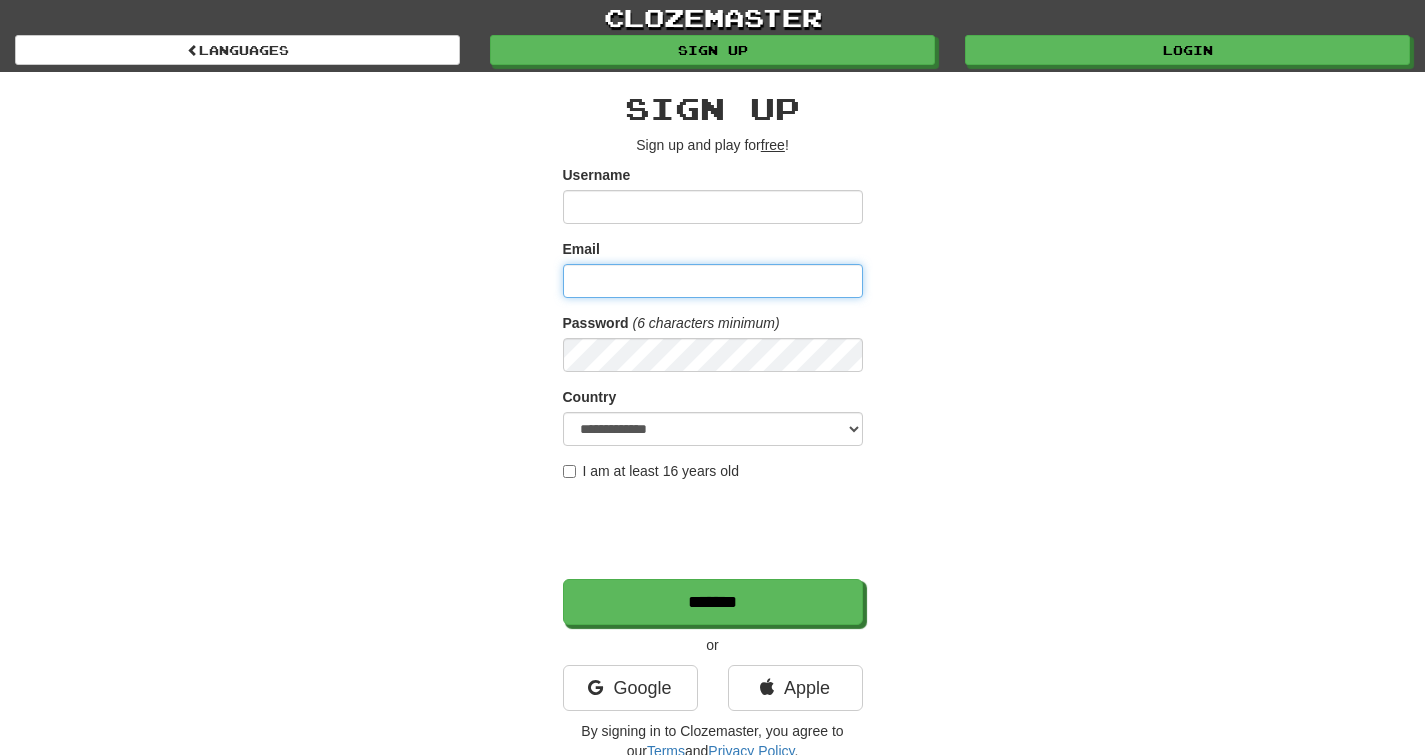 click on "Email" at bounding box center [713, 281] 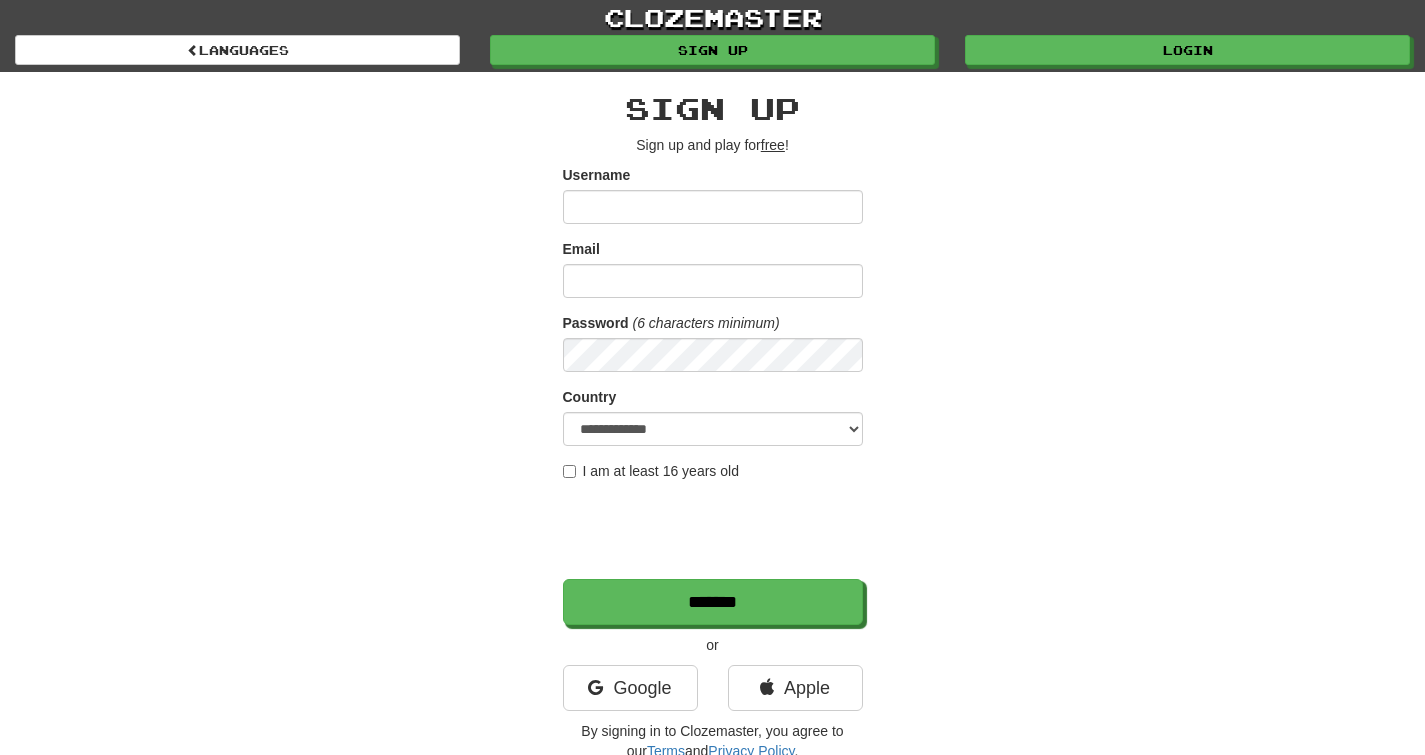 click on "Email" at bounding box center [581, 249] 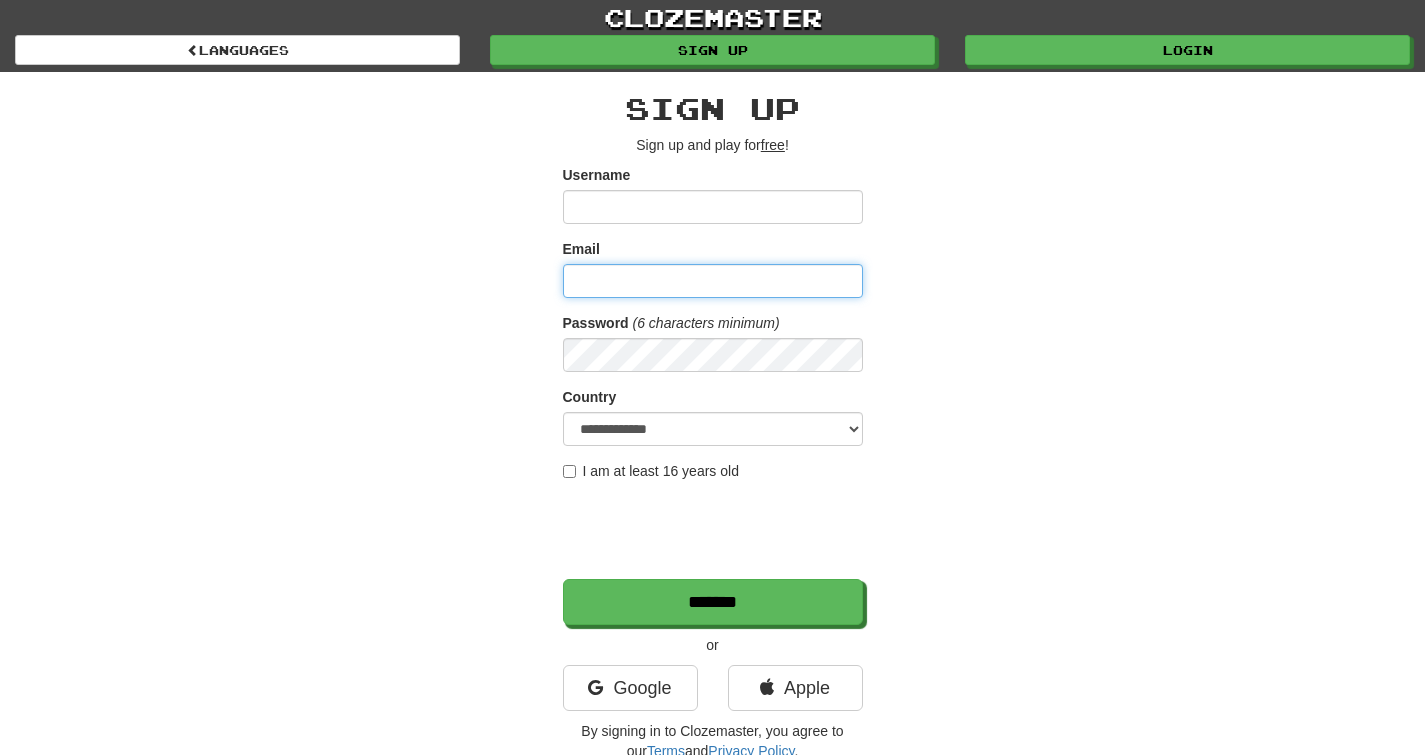 click on "Email" at bounding box center (713, 281) 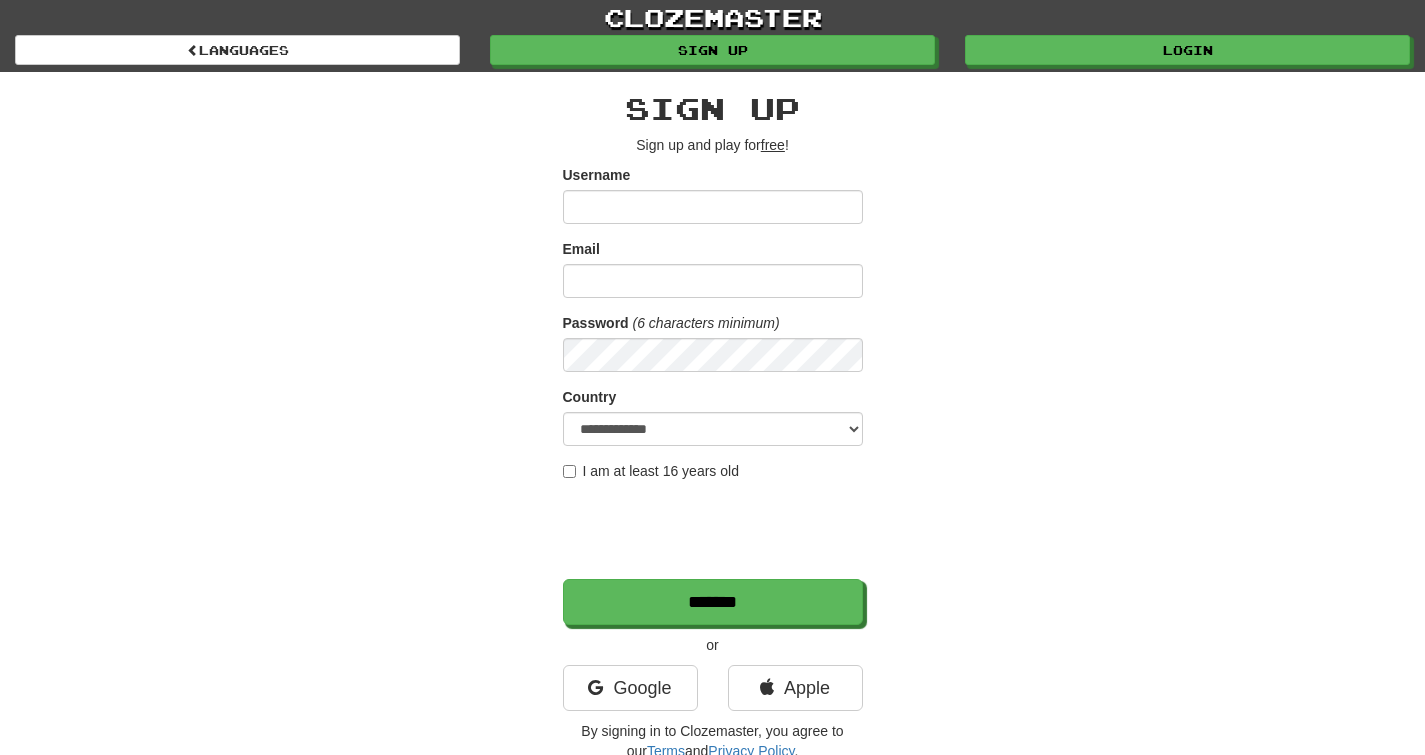 click on "Email" at bounding box center [581, 249] 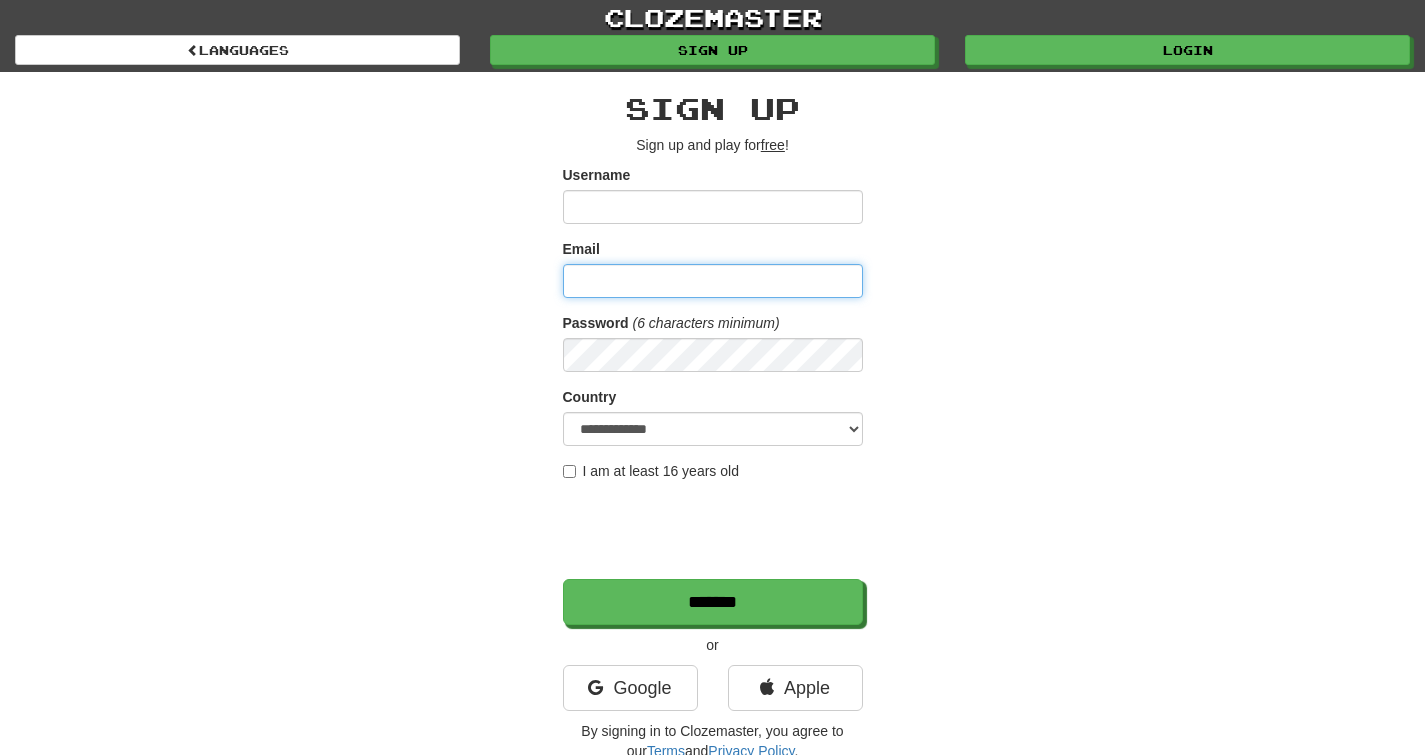 click on "Email" at bounding box center [713, 281] 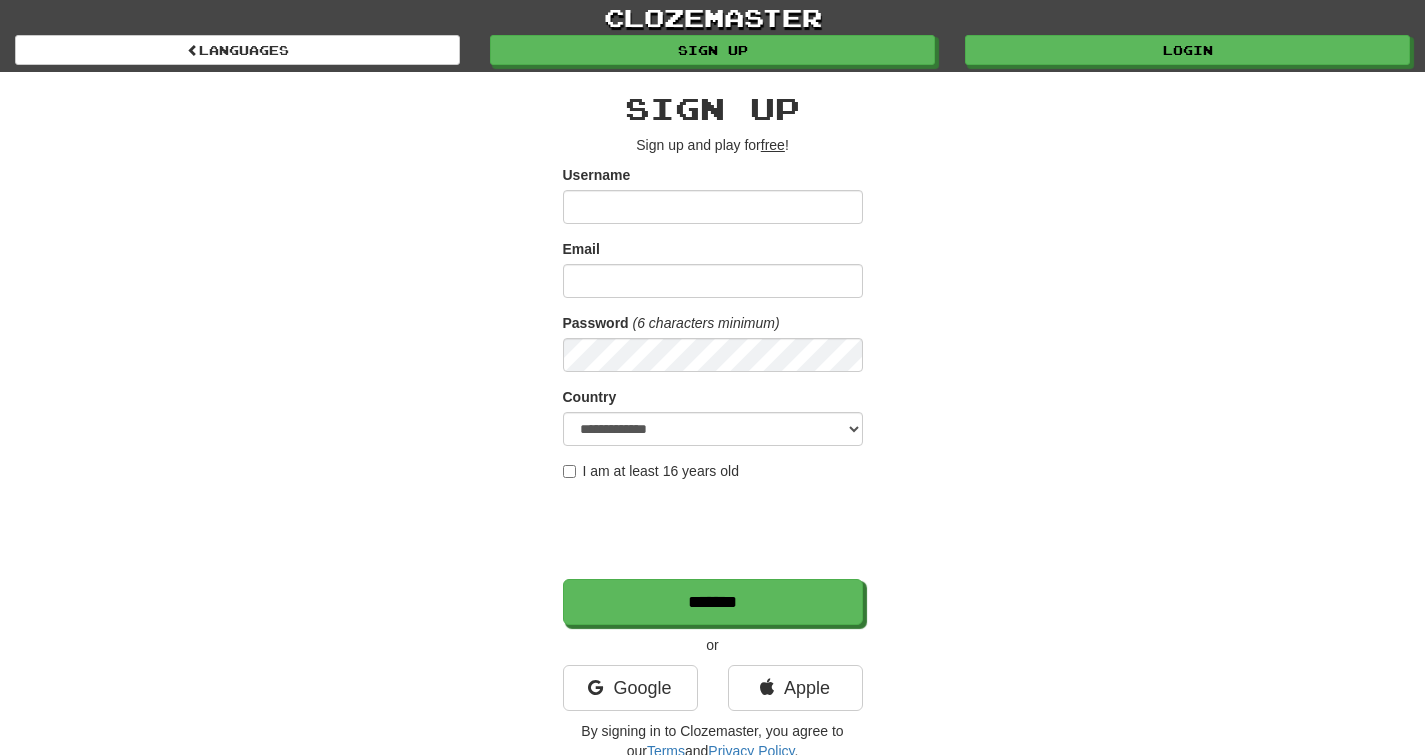 click on "Email" at bounding box center (581, 249) 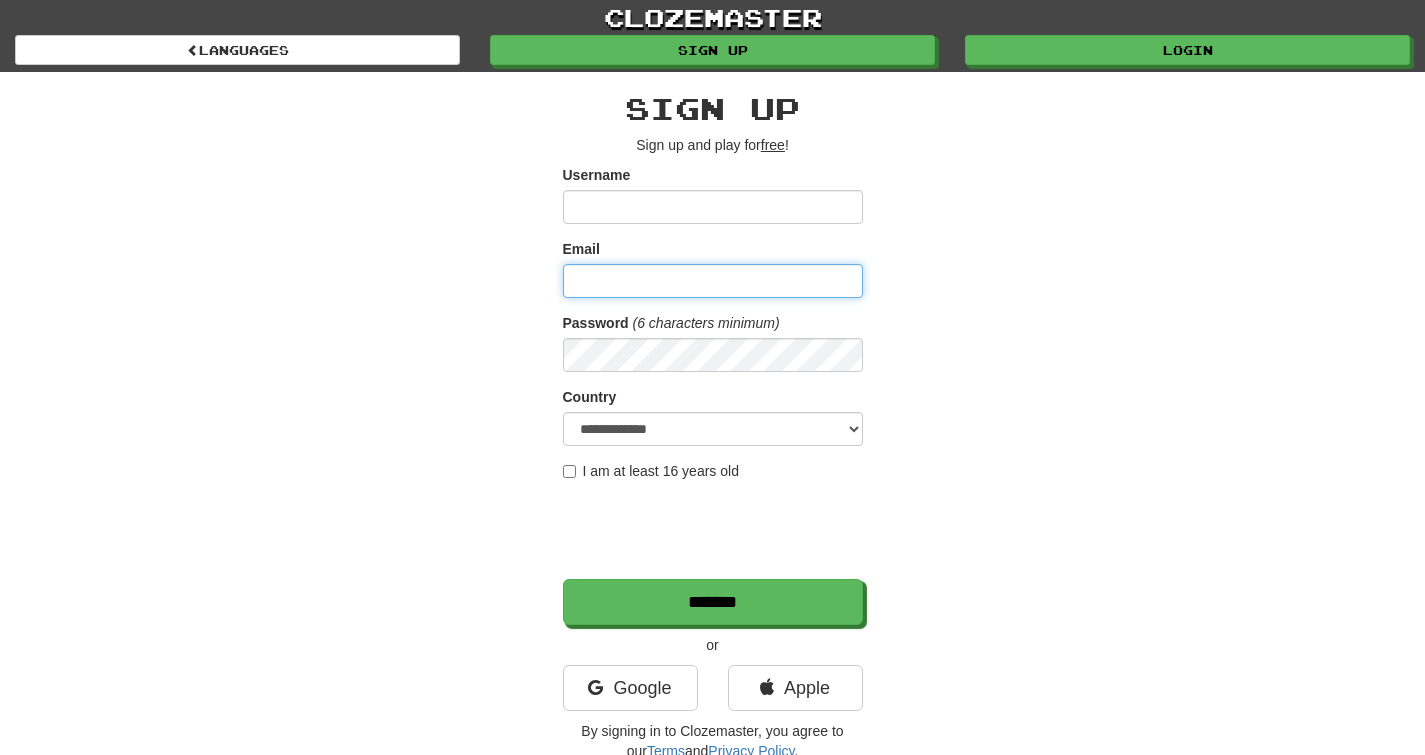 click on "Email" at bounding box center [713, 281] 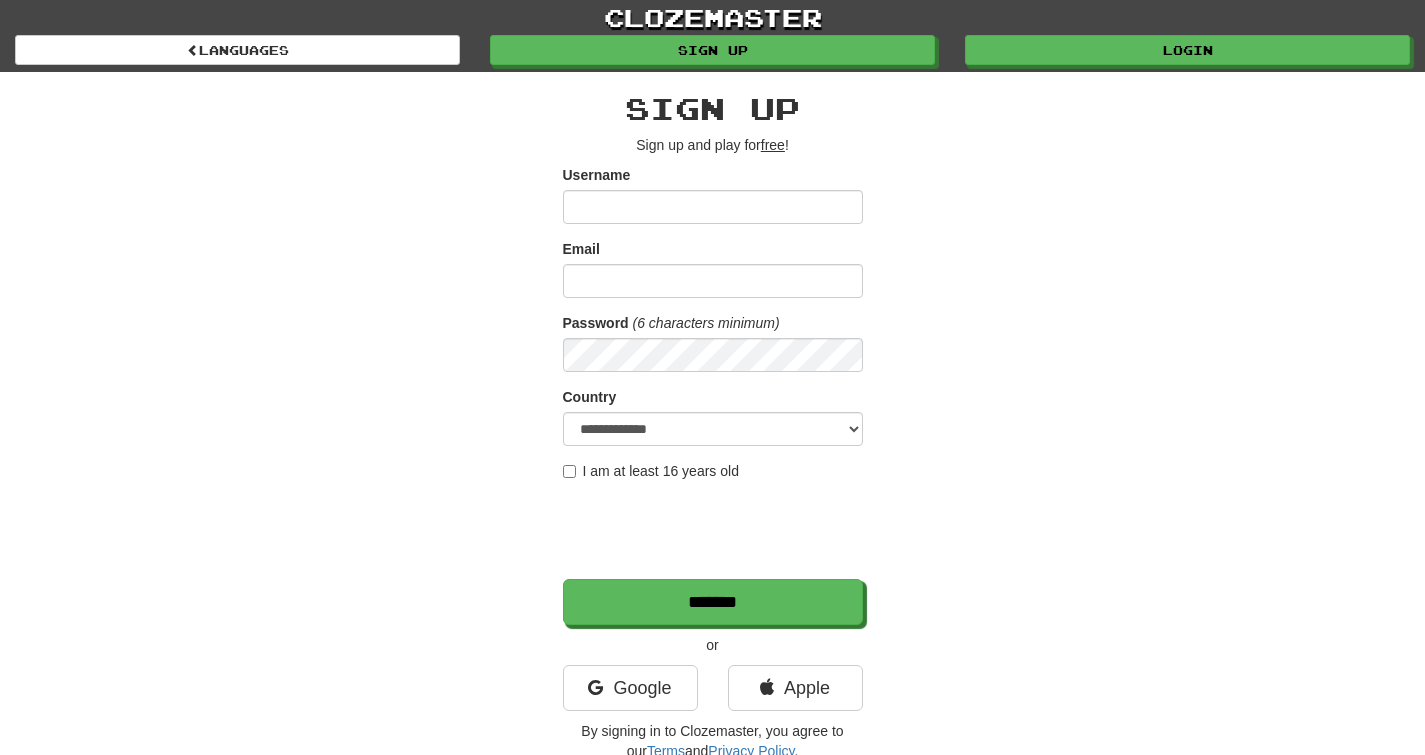 click on "Email" at bounding box center (581, 249) 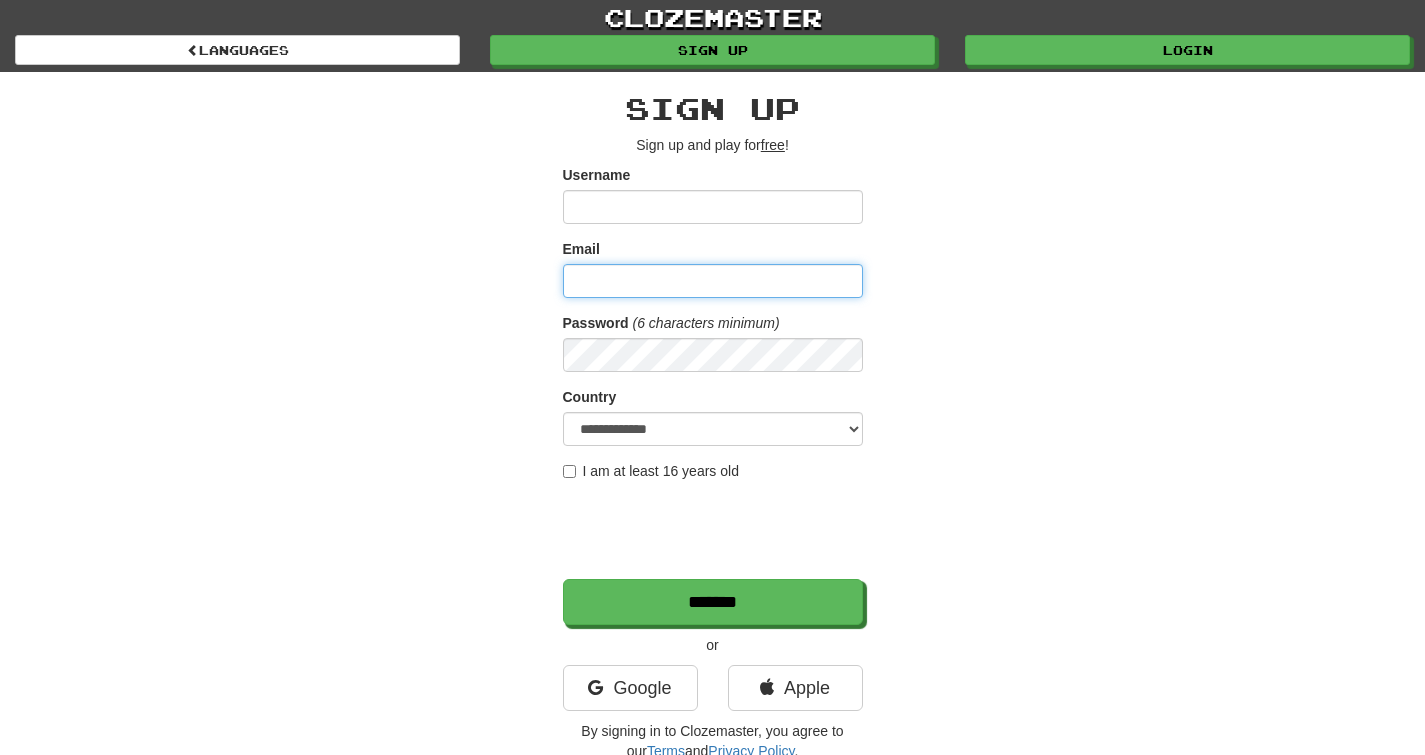 click on "Email" at bounding box center (713, 281) 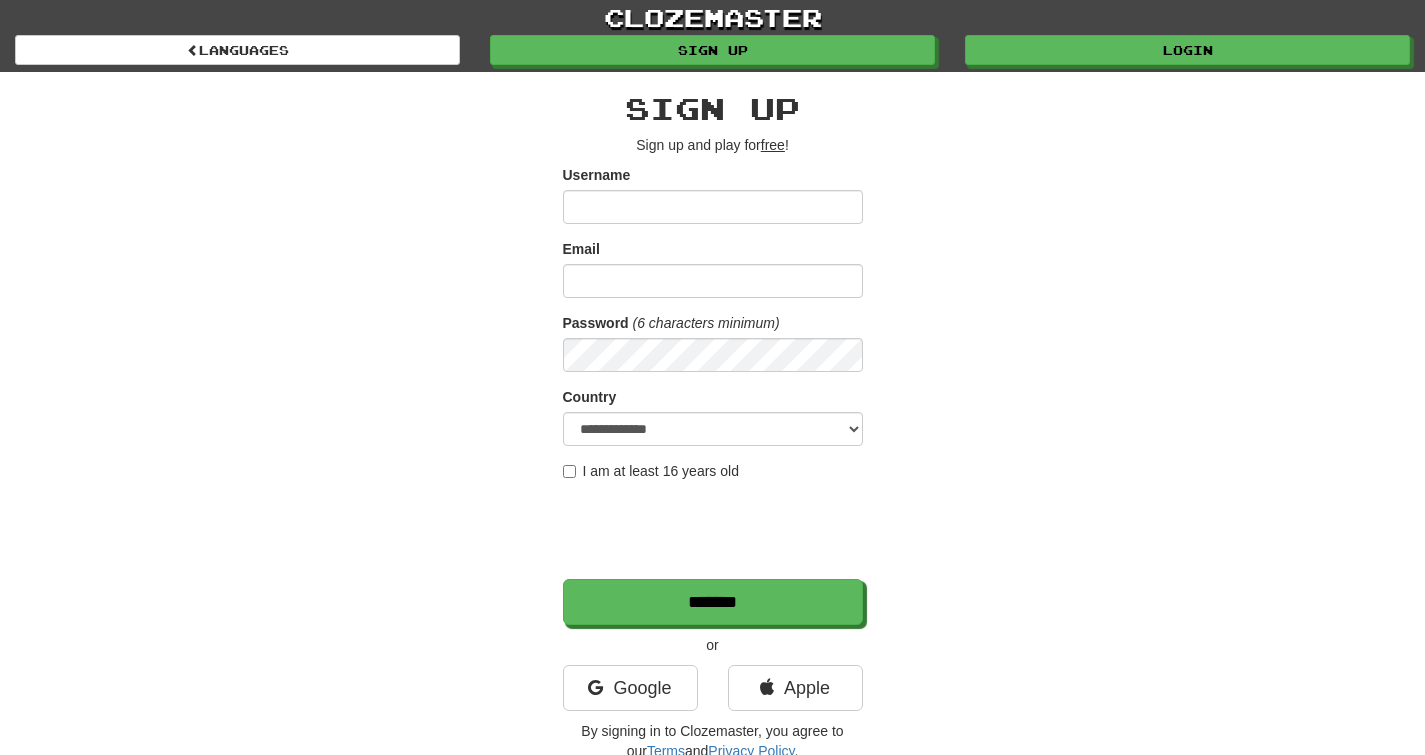 click on "Email" at bounding box center [581, 249] 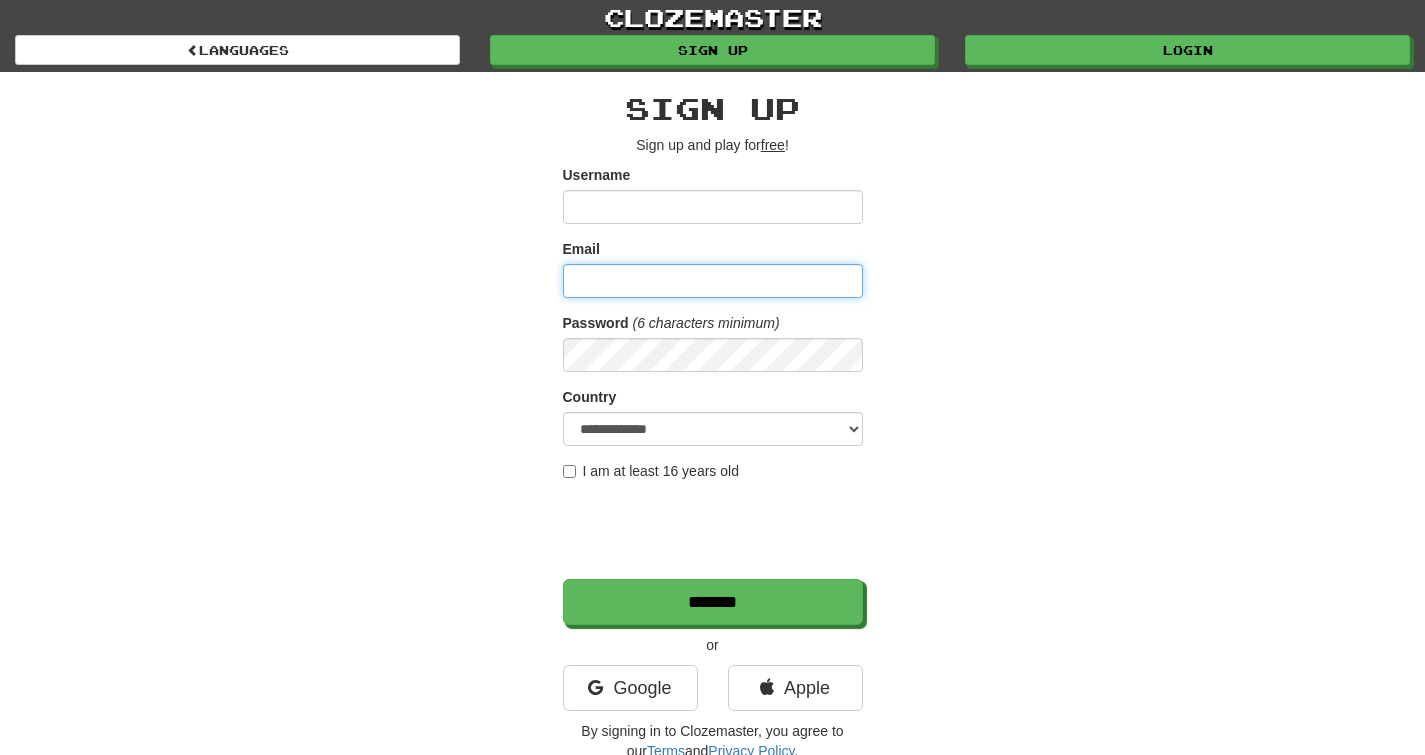 click on "Email" at bounding box center (713, 281) 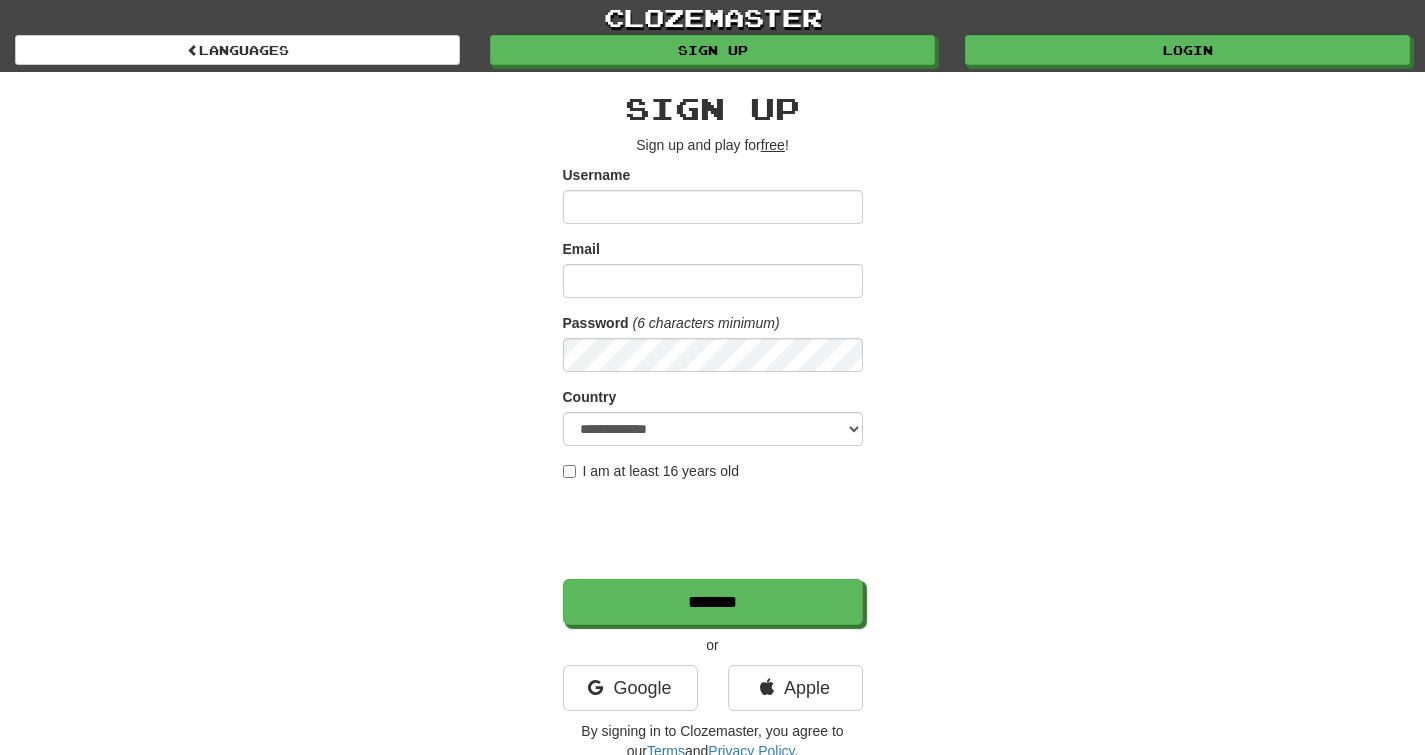 click on "Email" at bounding box center [581, 249] 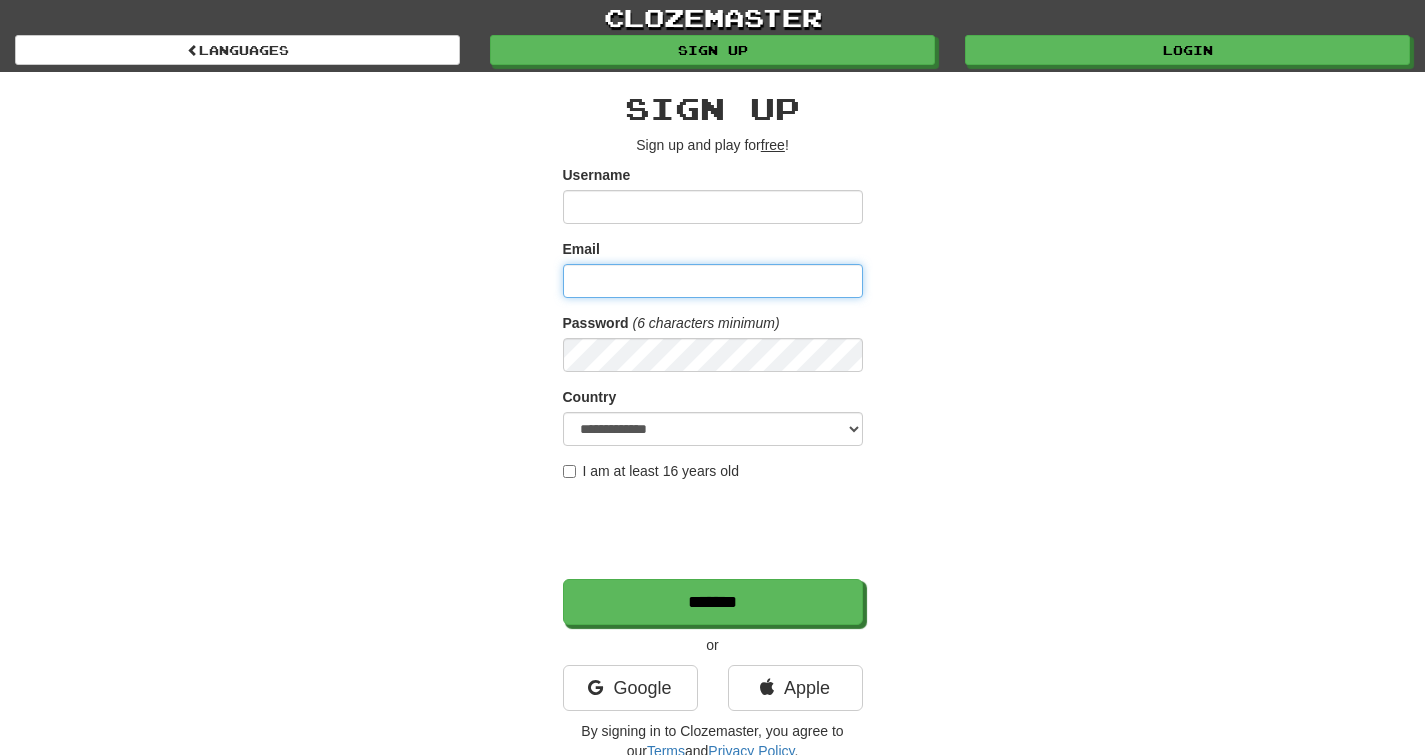 click on "Email" at bounding box center [713, 281] 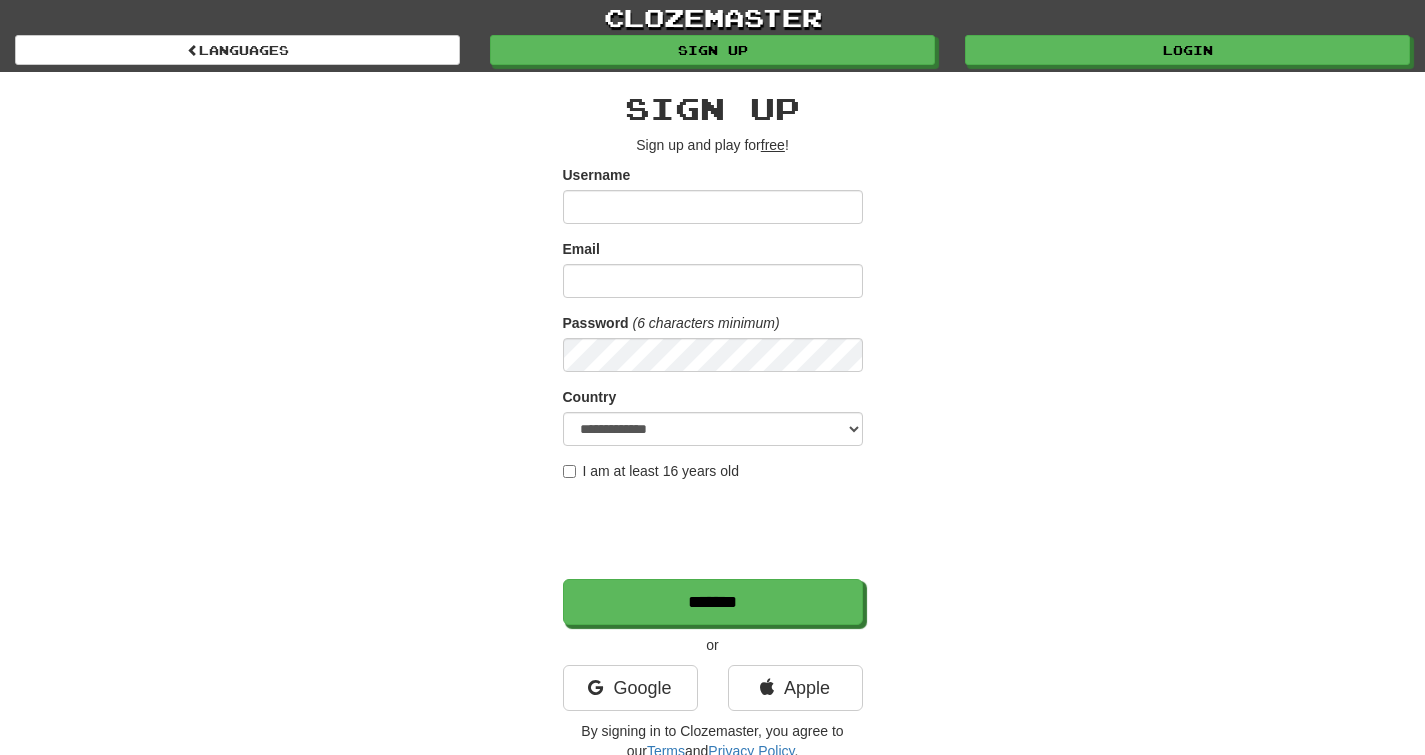 click on "Email" at bounding box center (581, 249) 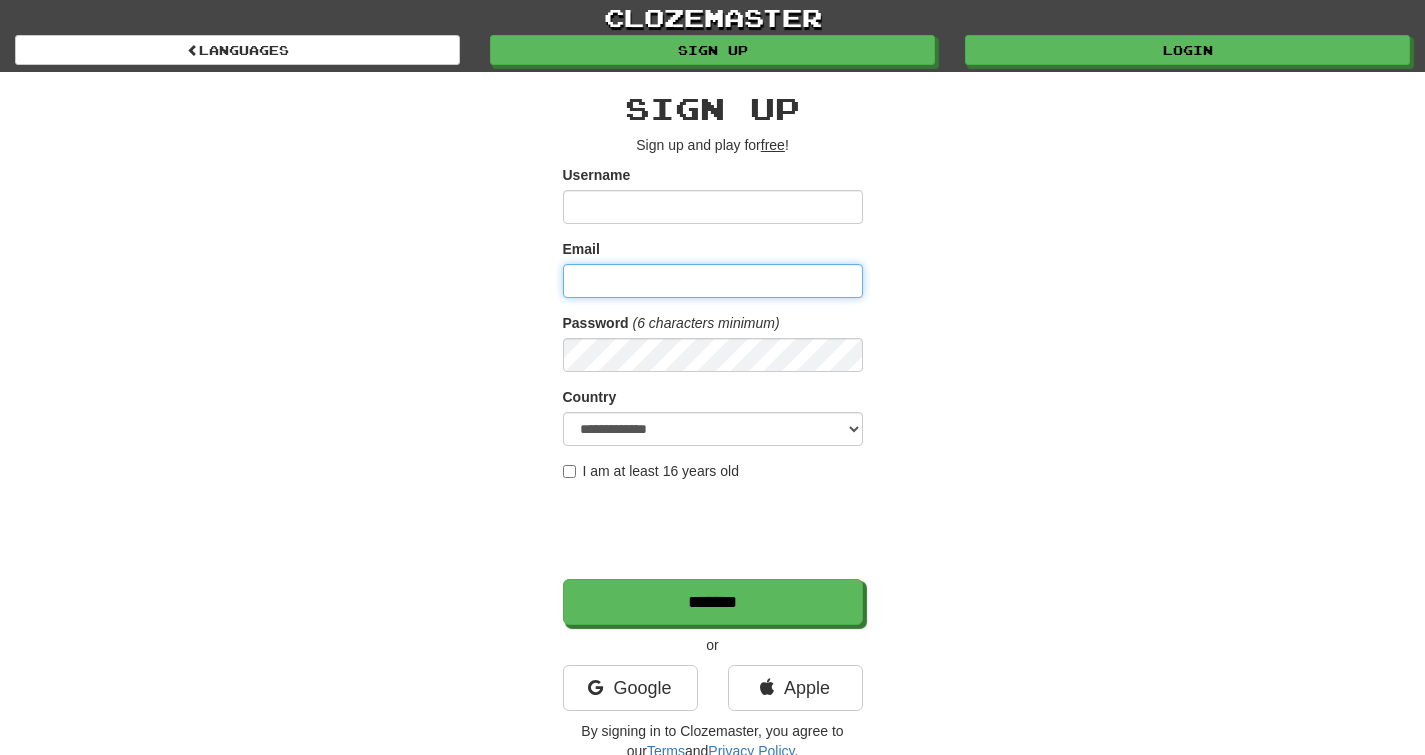 click on "Email" at bounding box center [713, 281] 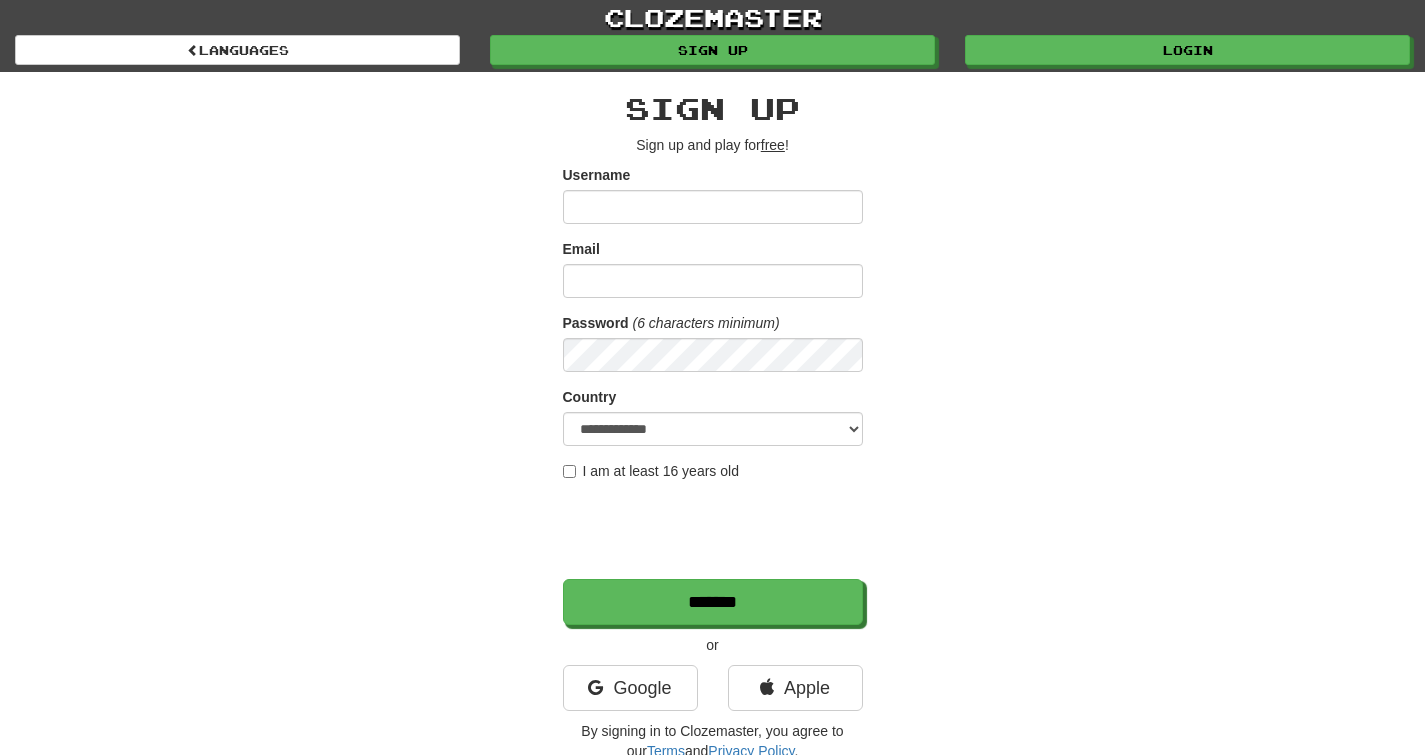 click on "Email" at bounding box center (581, 249) 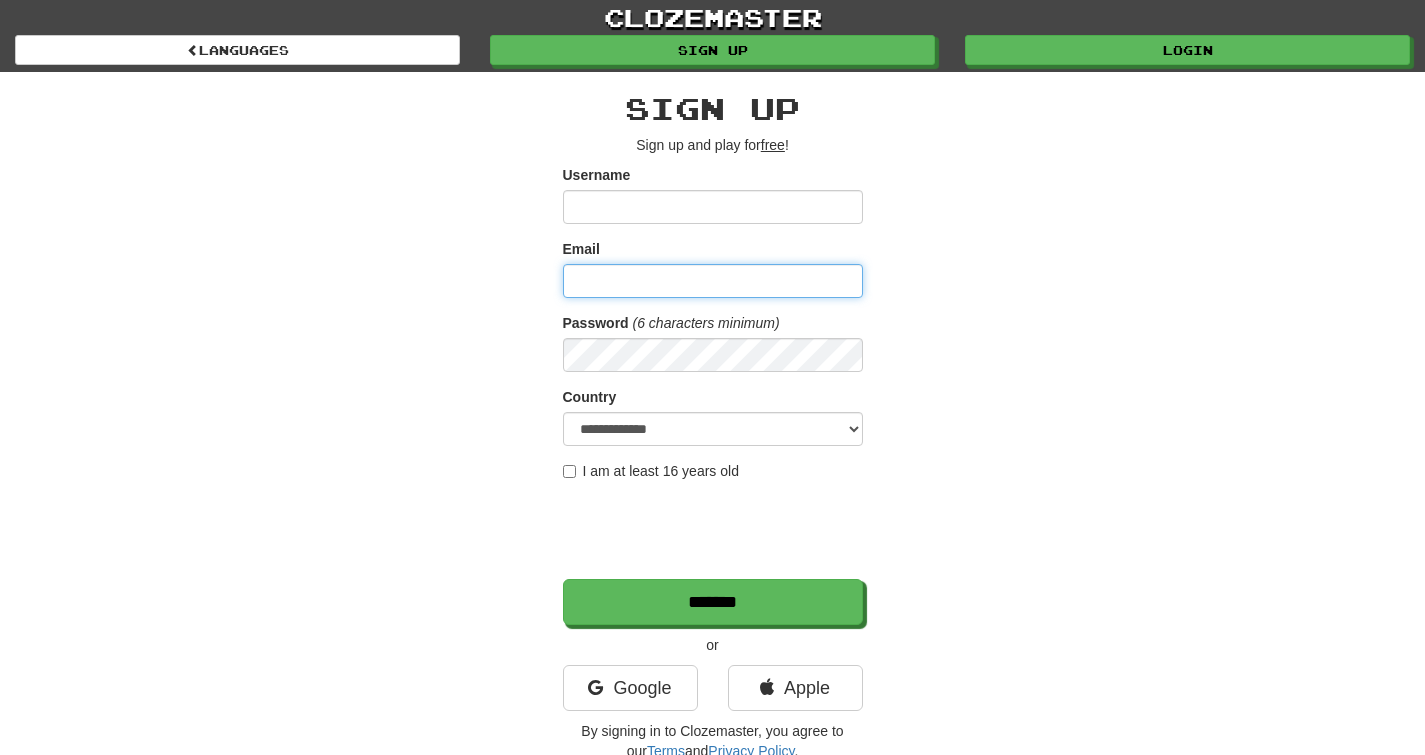 click on "Email" at bounding box center [713, 281] 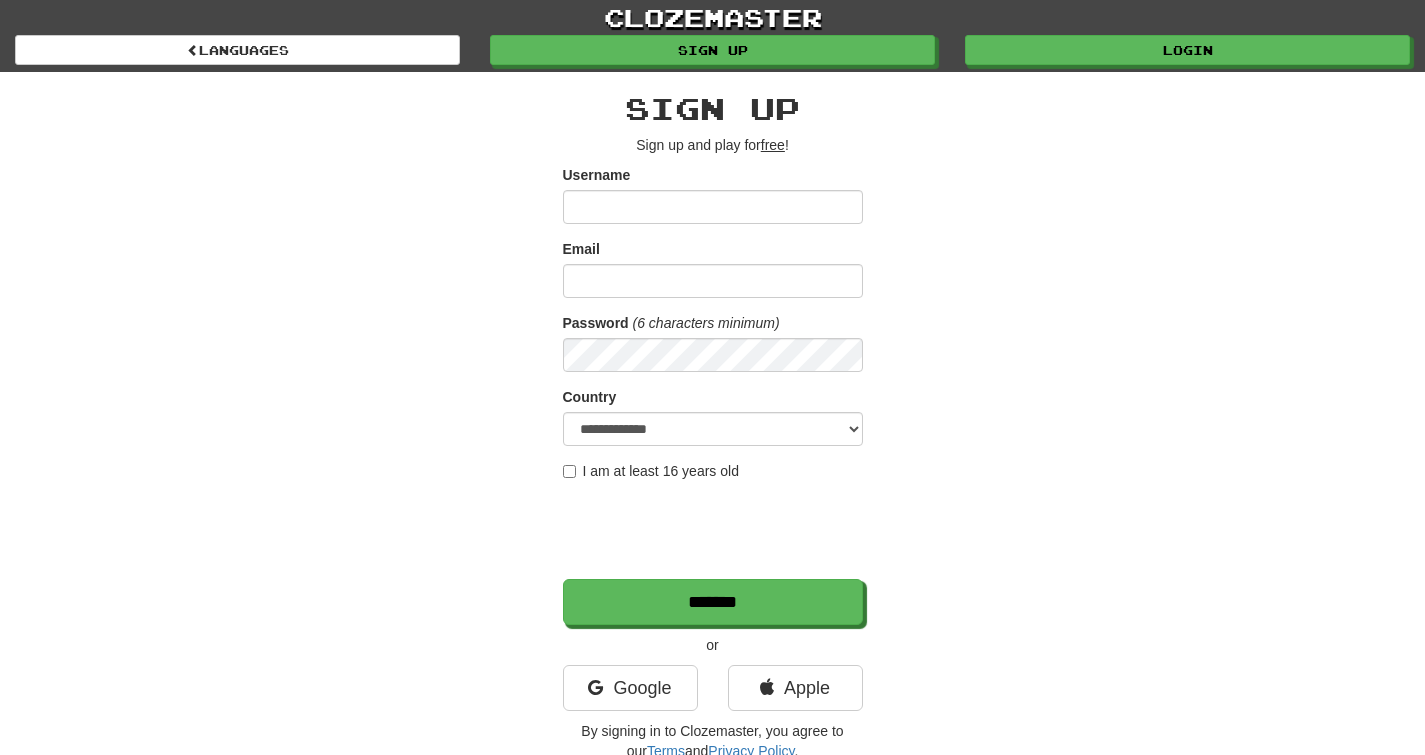 click on "Email" at bounding box center (581, 249) 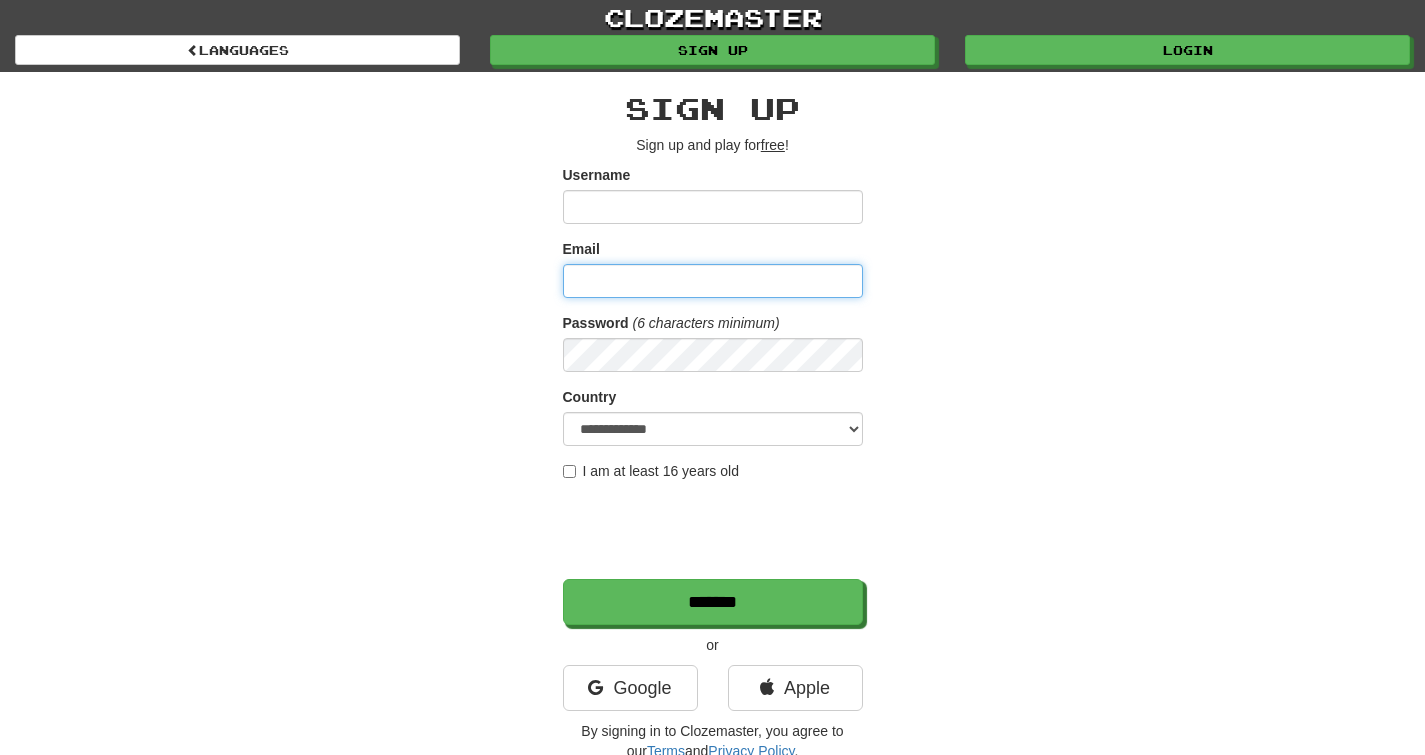 click on "Email" at bounding box center (713, 281) 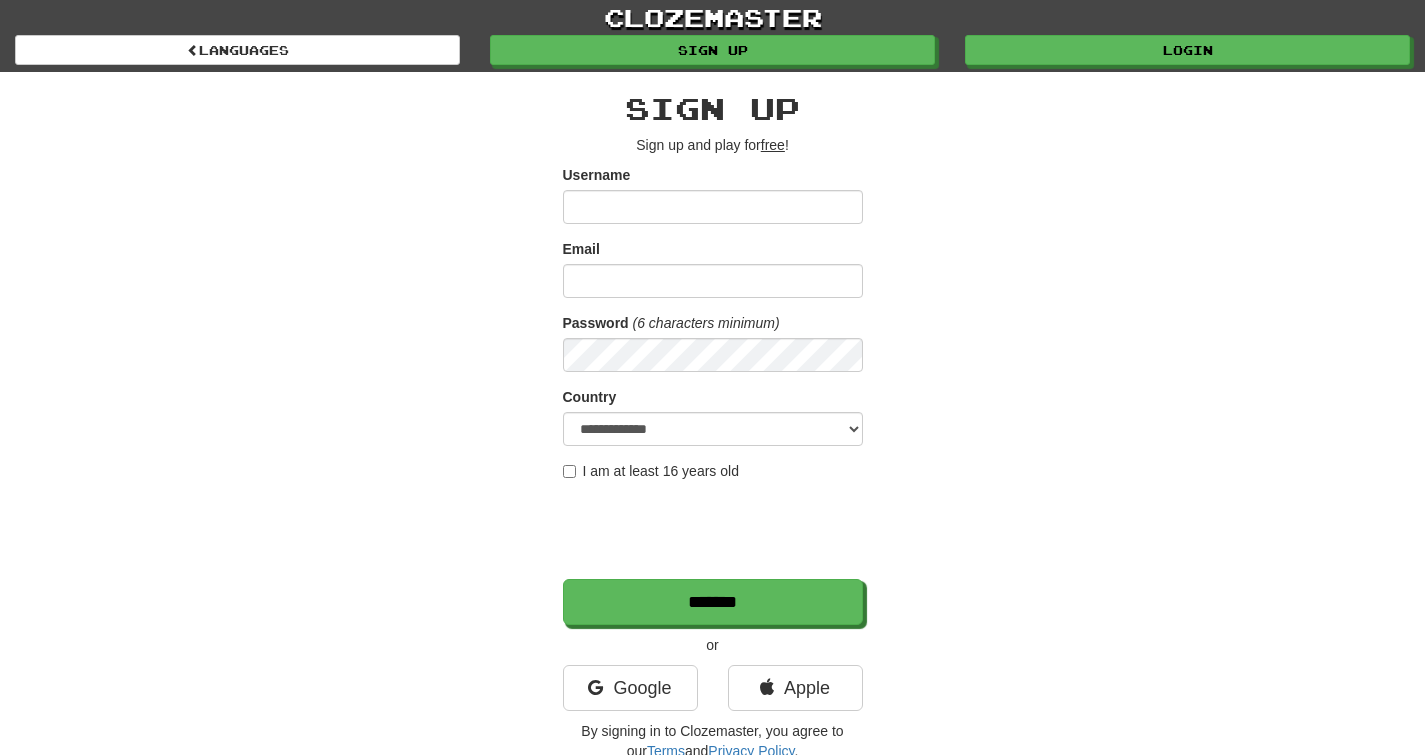 click on "Email" at bounding box center [581, 249] 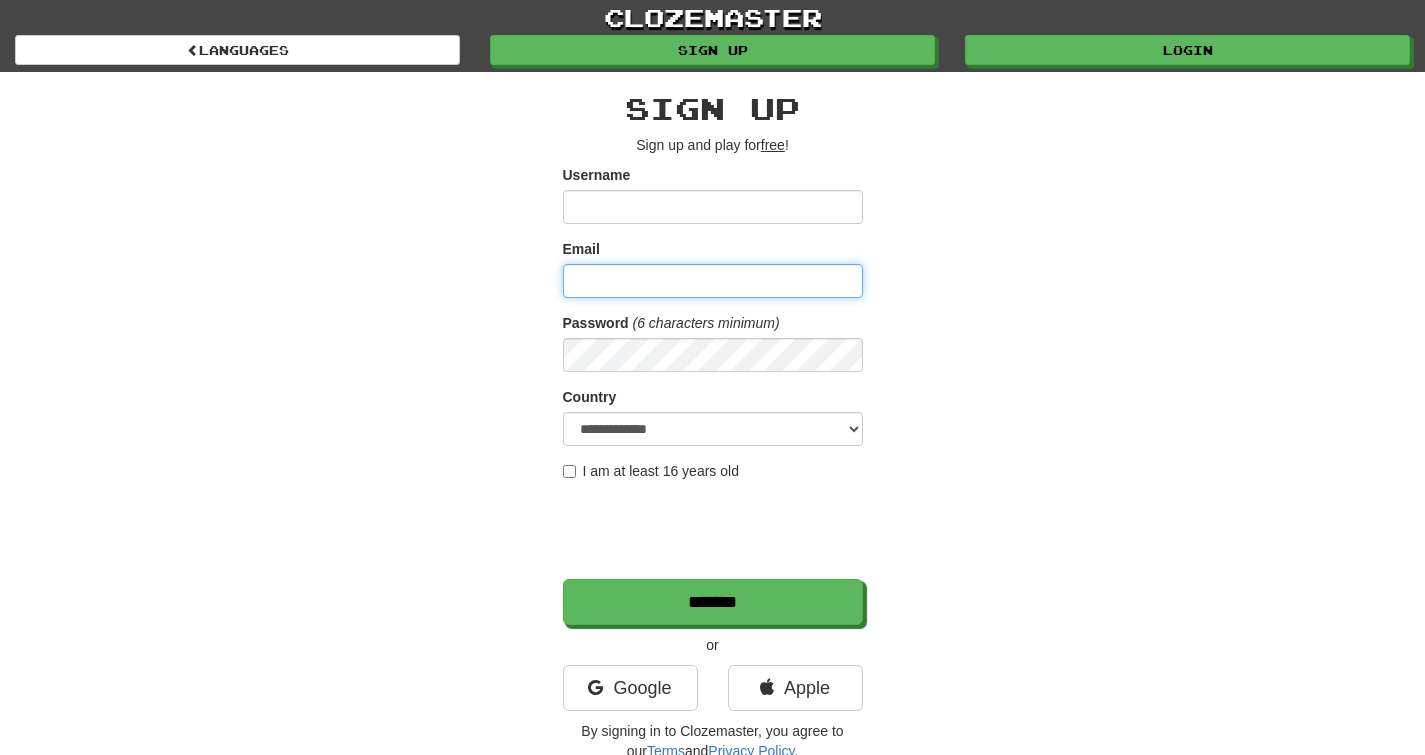 click on "Email" at bounding box center [713, 281] 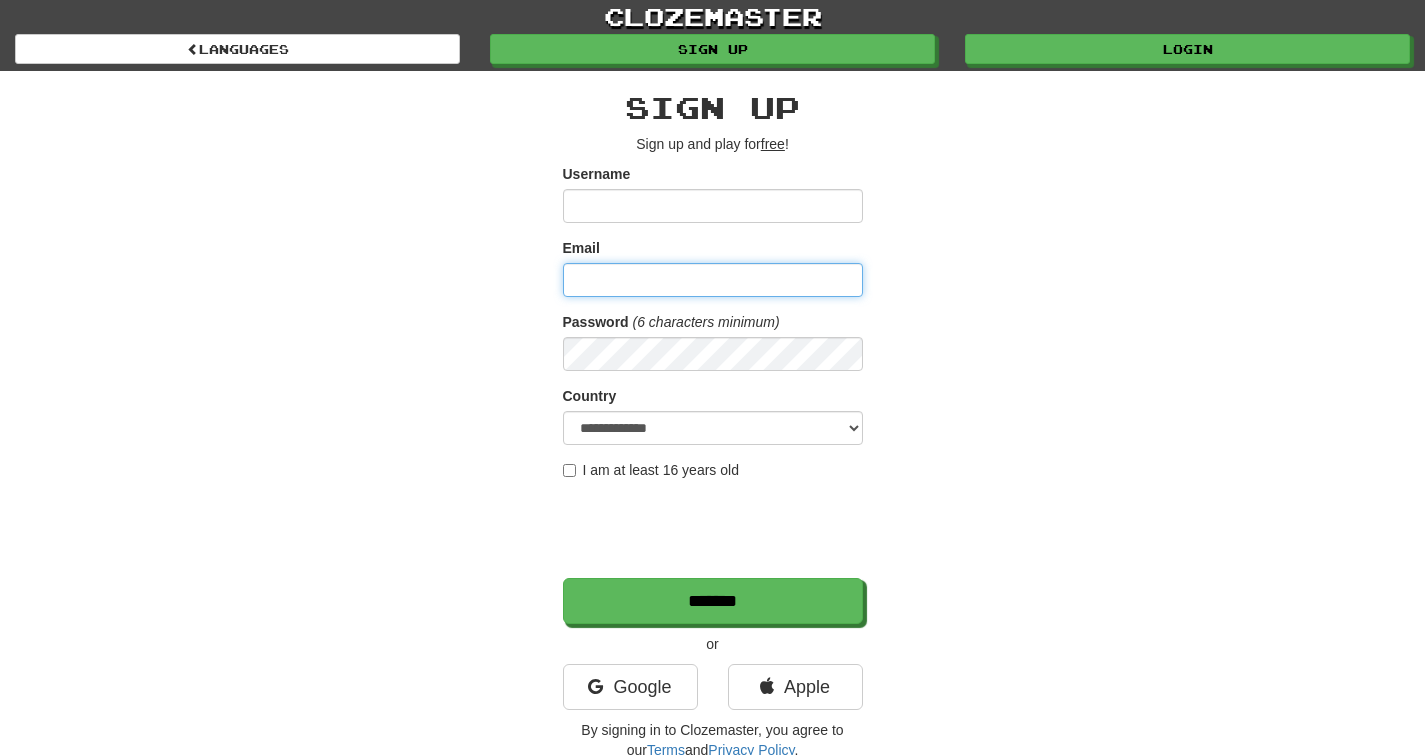 click on "Email" at bounding box center [713, 281] 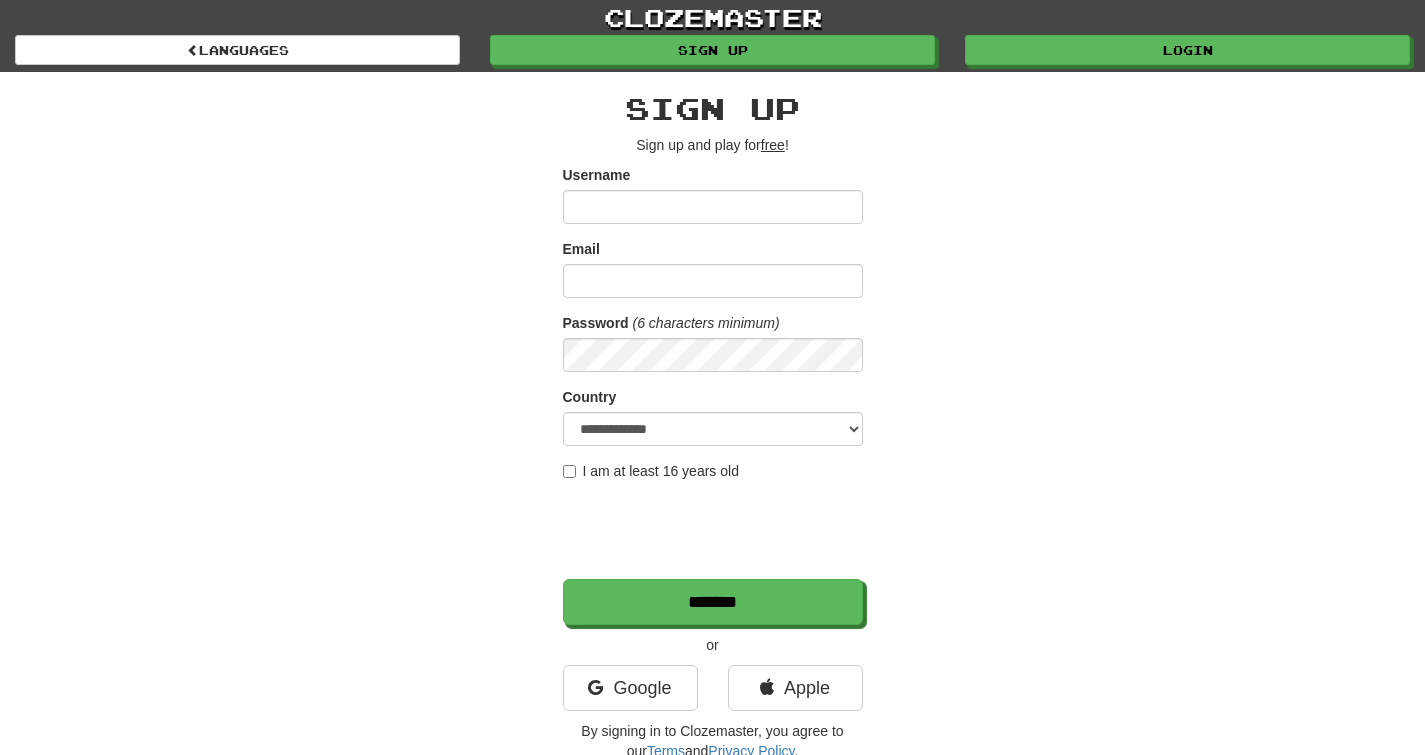 click on "Email" at bounding box center (581, 249) 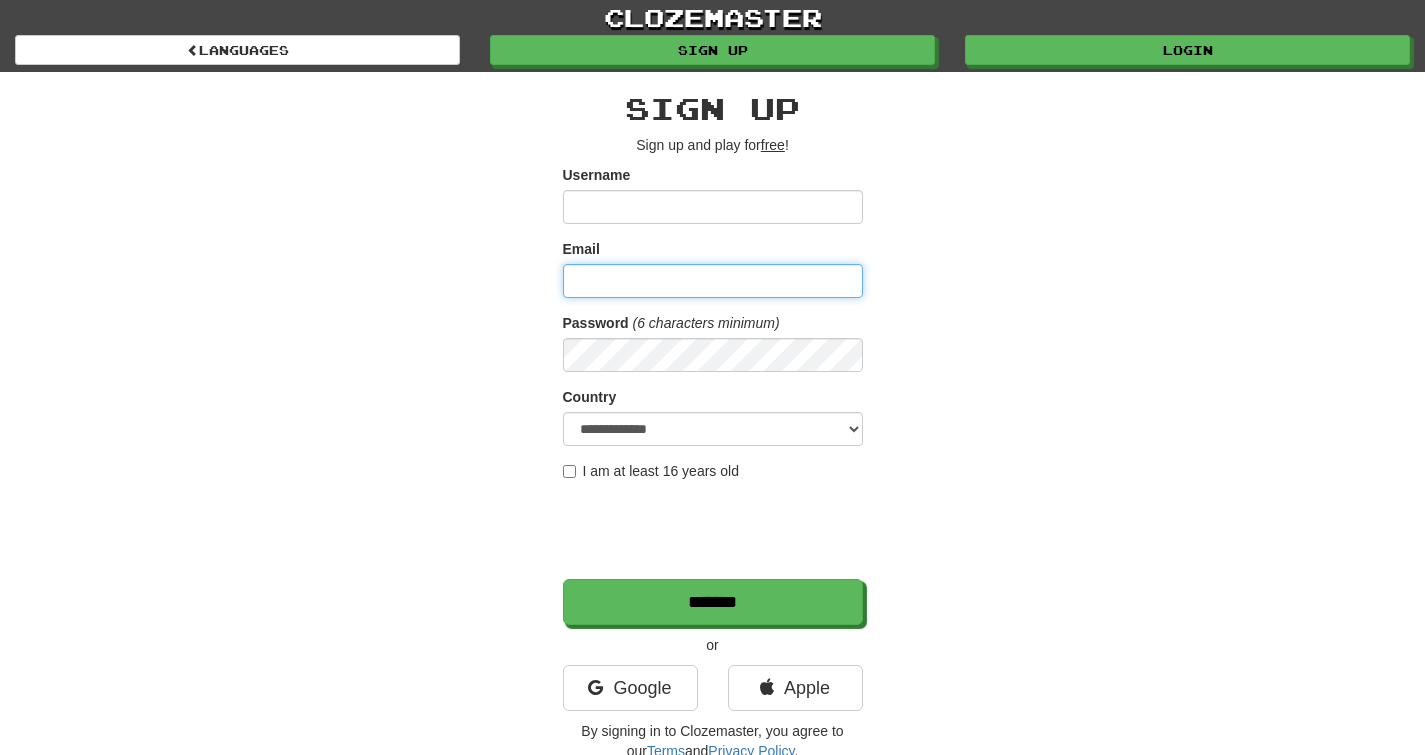 click on "Email" at bounding box center [713, 281] 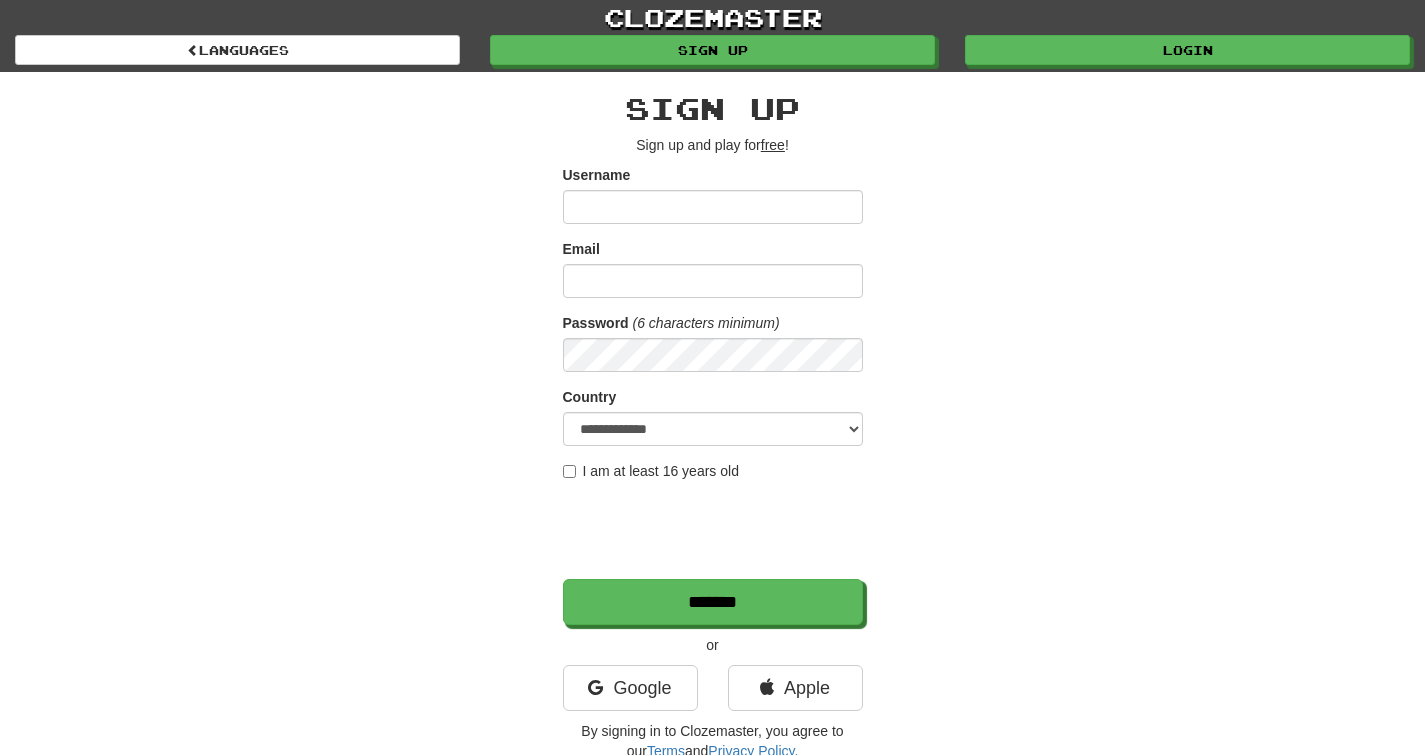 click on "Email" at bounding box center (581, 249) 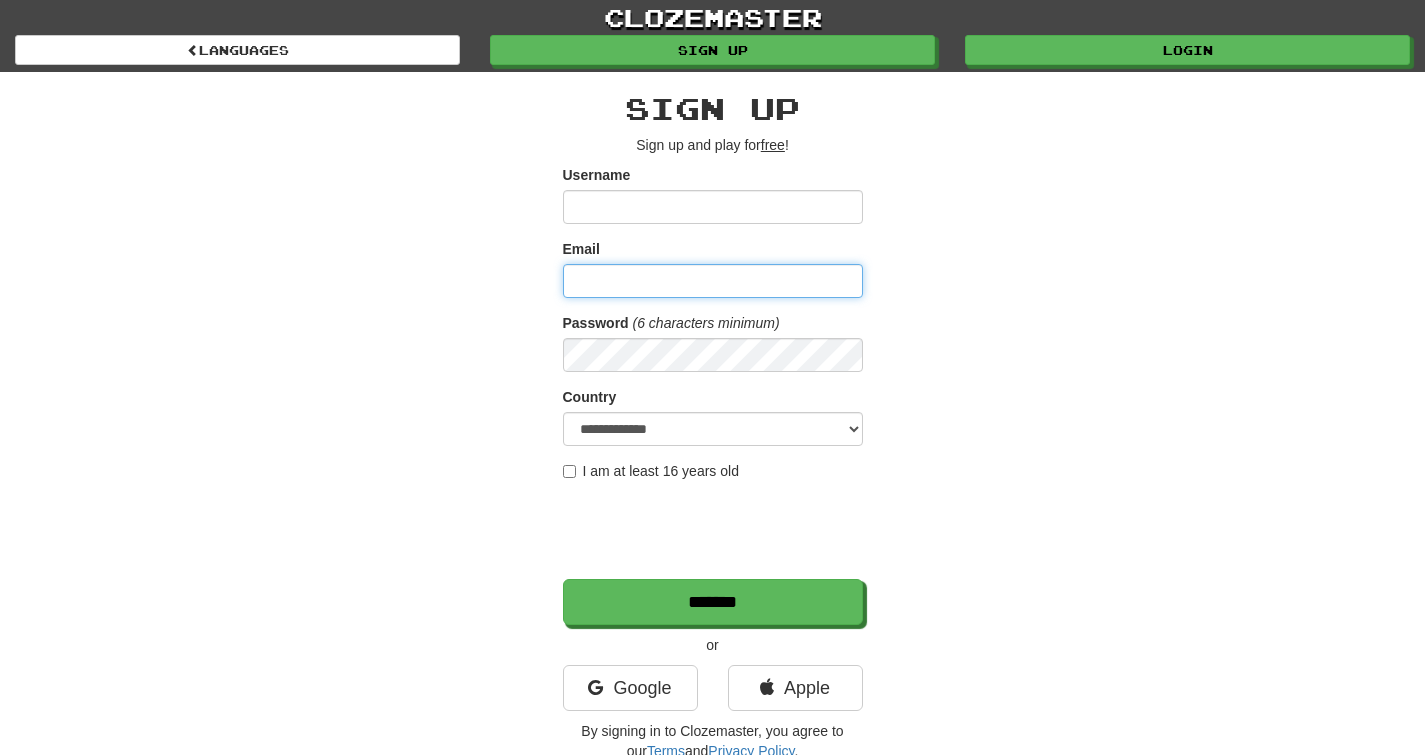 click on "Email" at bounding box center [713, 281] 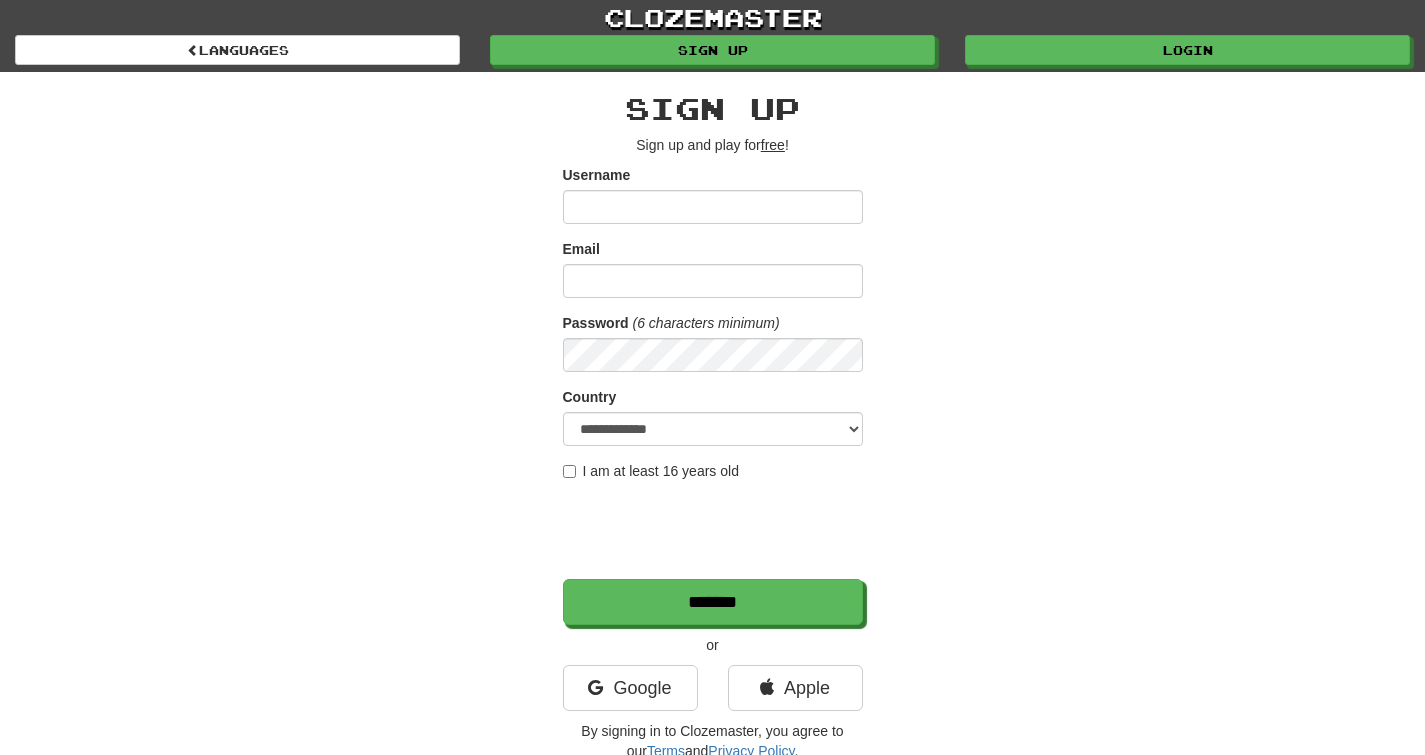 click on "Email" at bounding box center (581, 249) 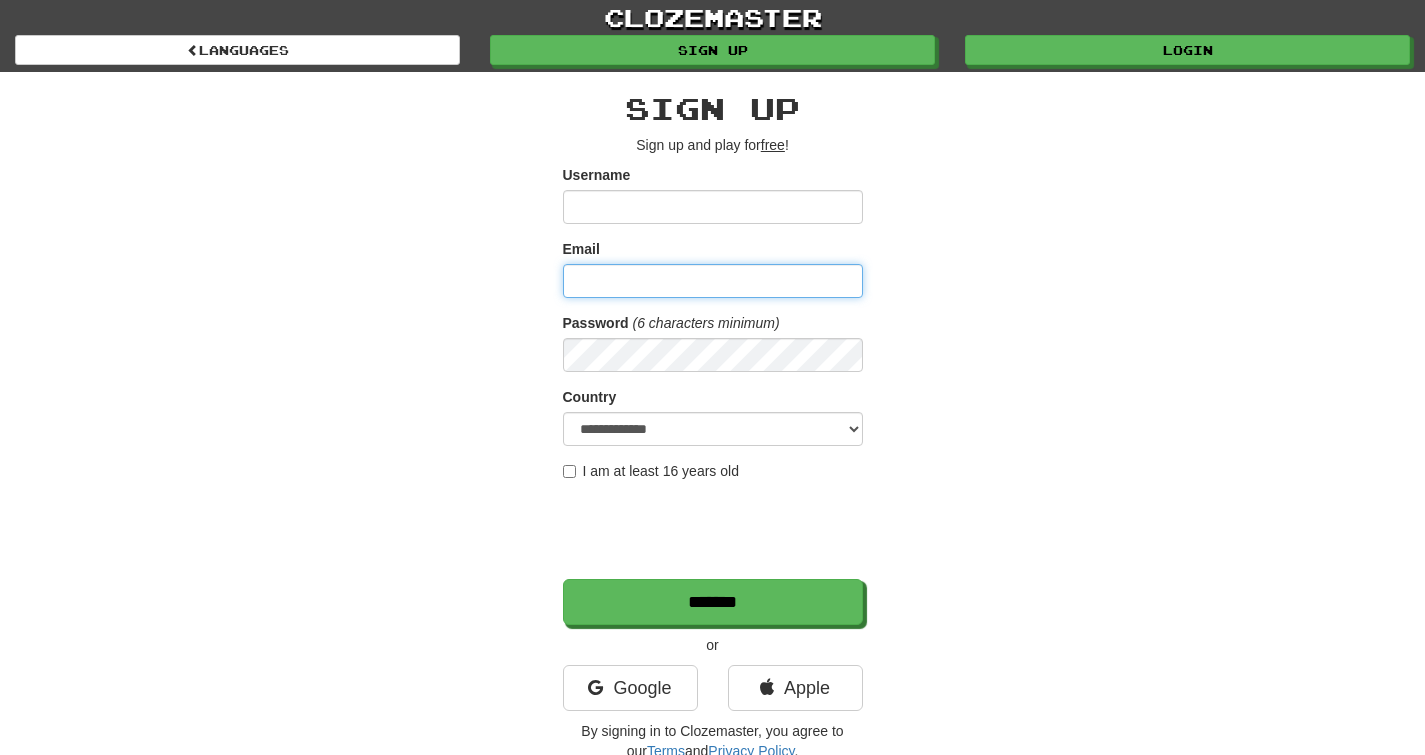 click on "Email" at bounding box center [713, 281] 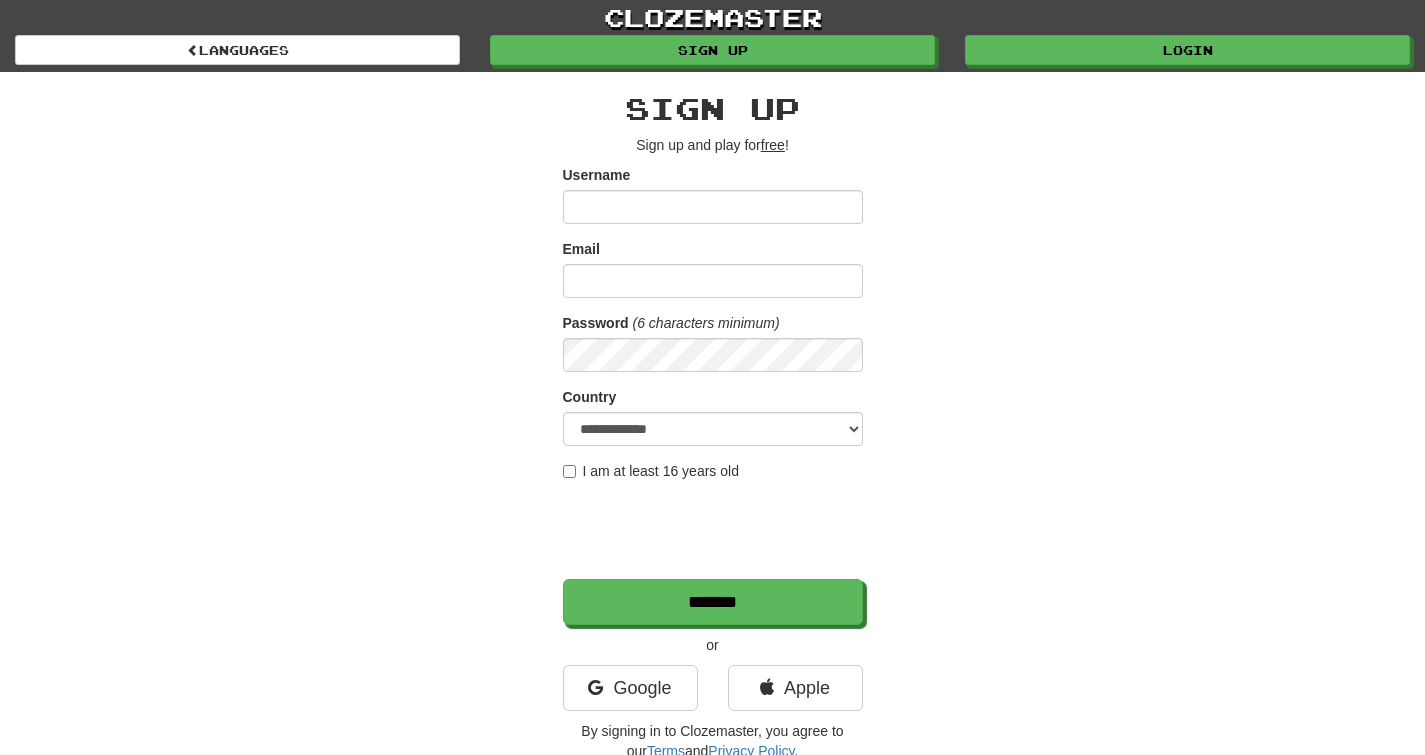 click on "Email" at bounding box center [581, 249] 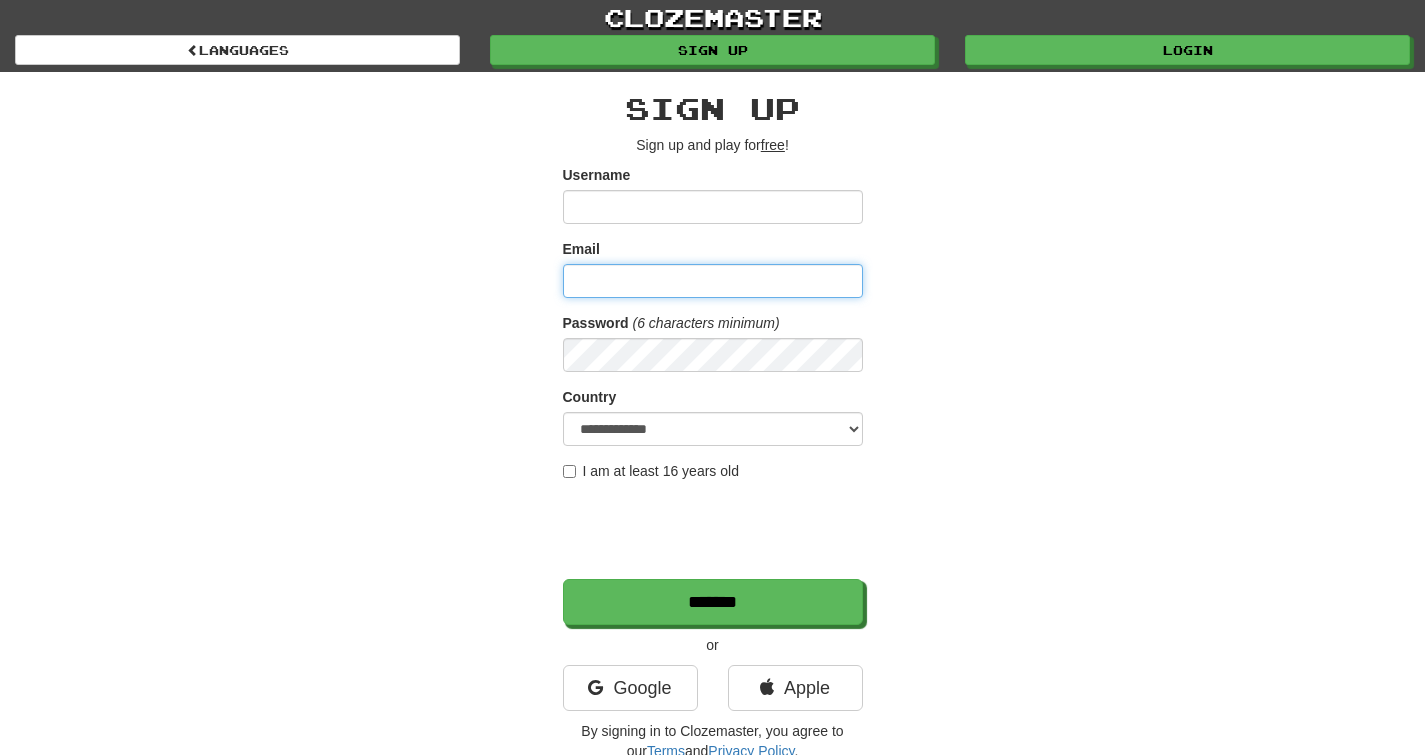 click on "Email" at bounding box center (713, 281) 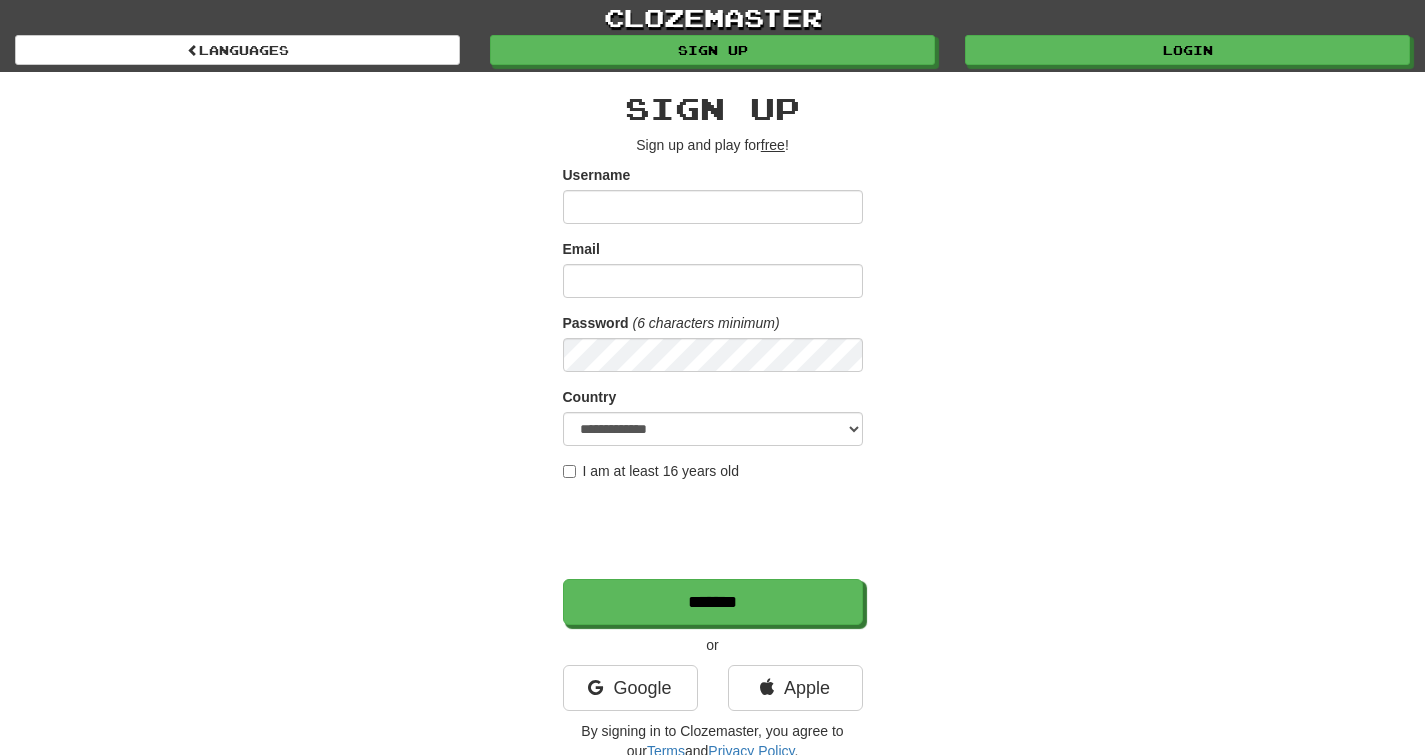 click on "Email" at bounding box center (581, 249) 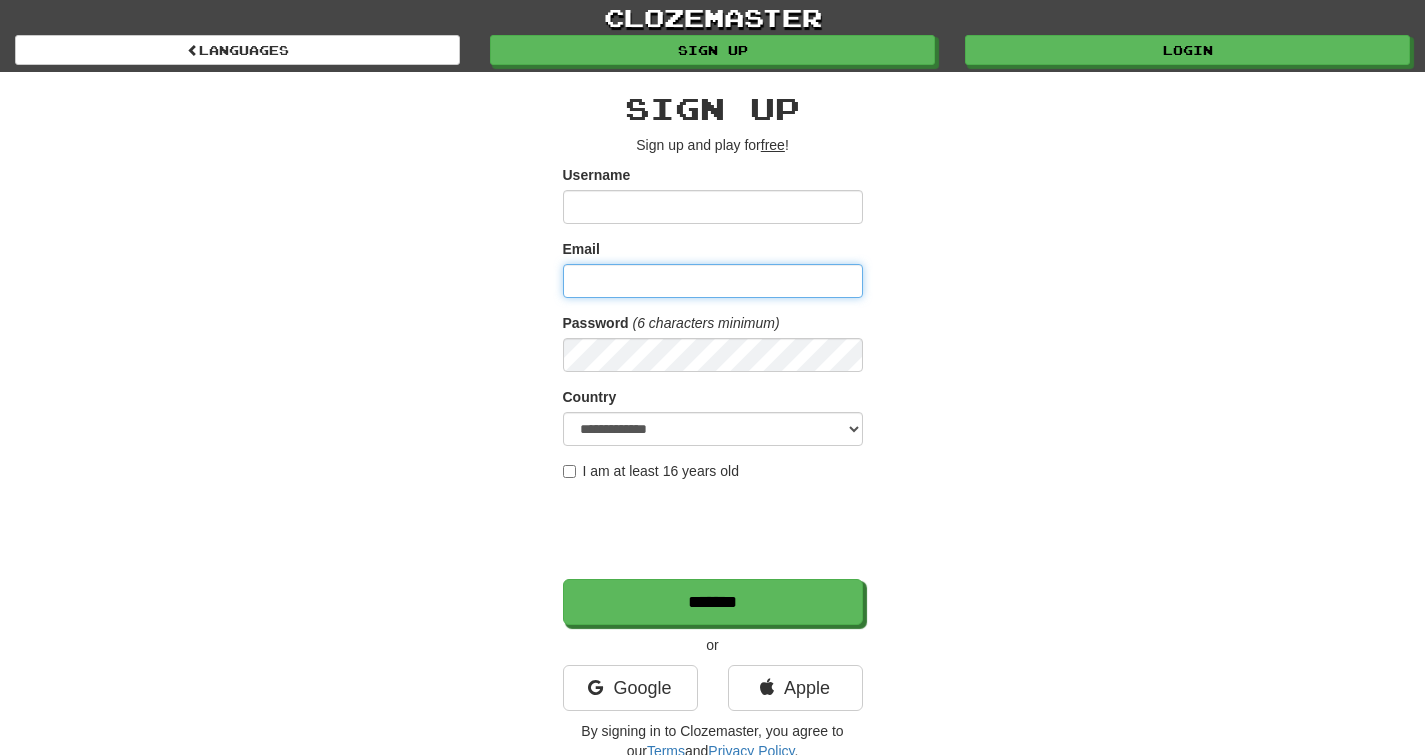 click on "Email" at bounding box center (713, 281) 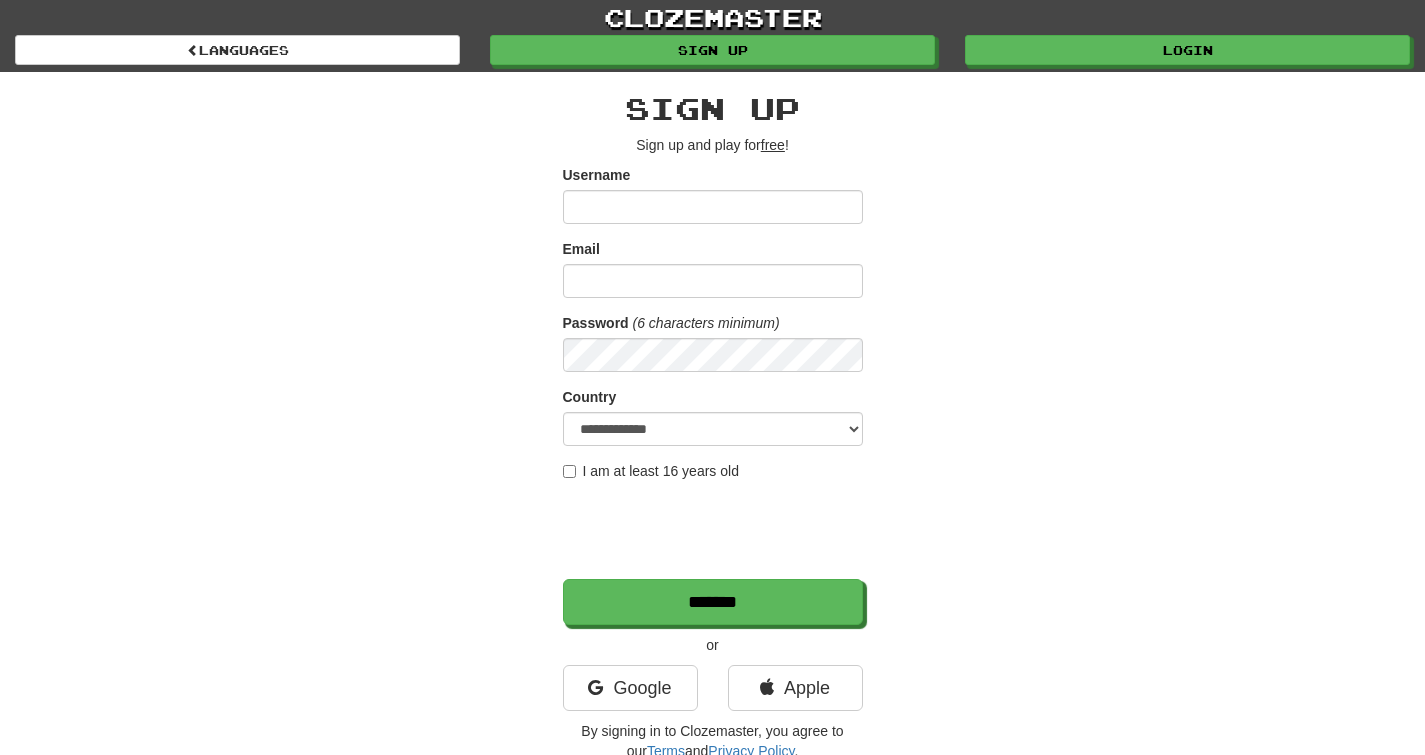 click on "Email" at bounding box center [581, 249] 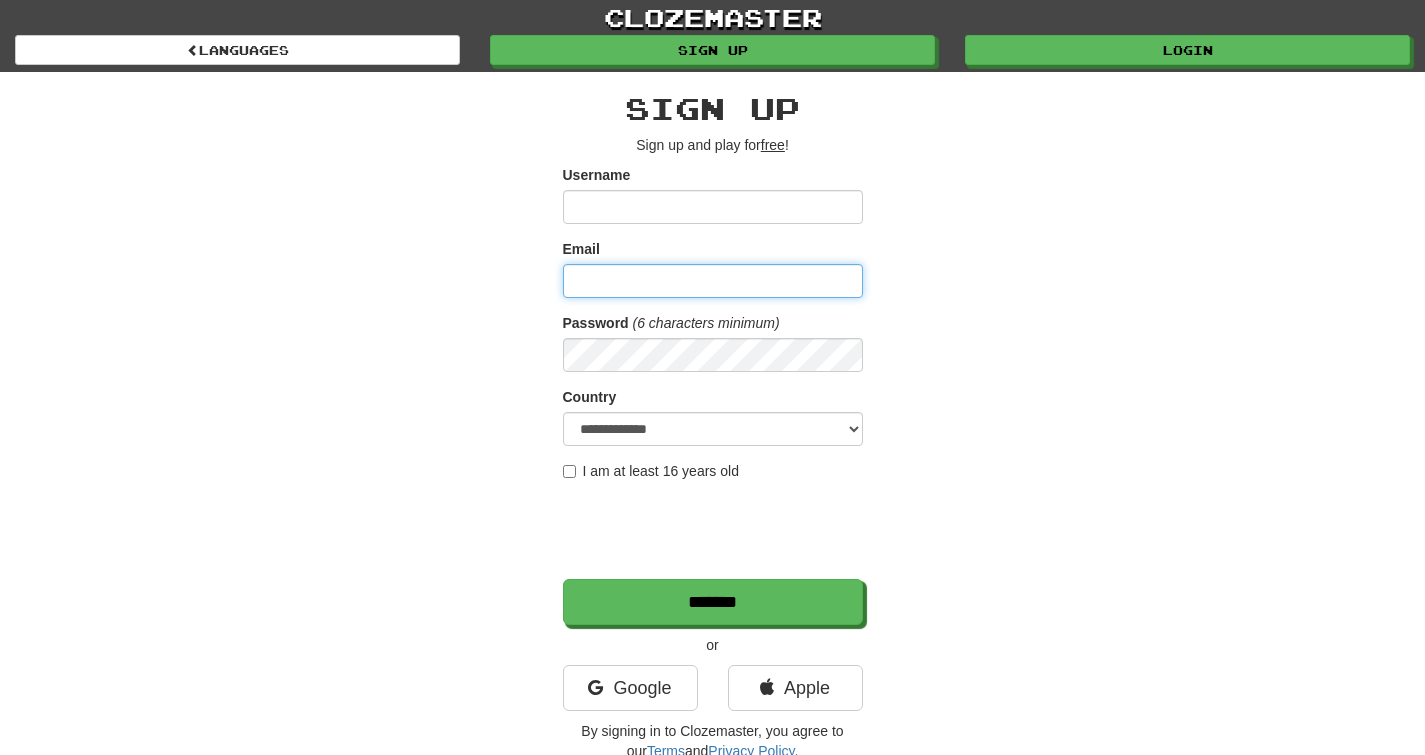 click on "Email" at bounding box center [713, 281] 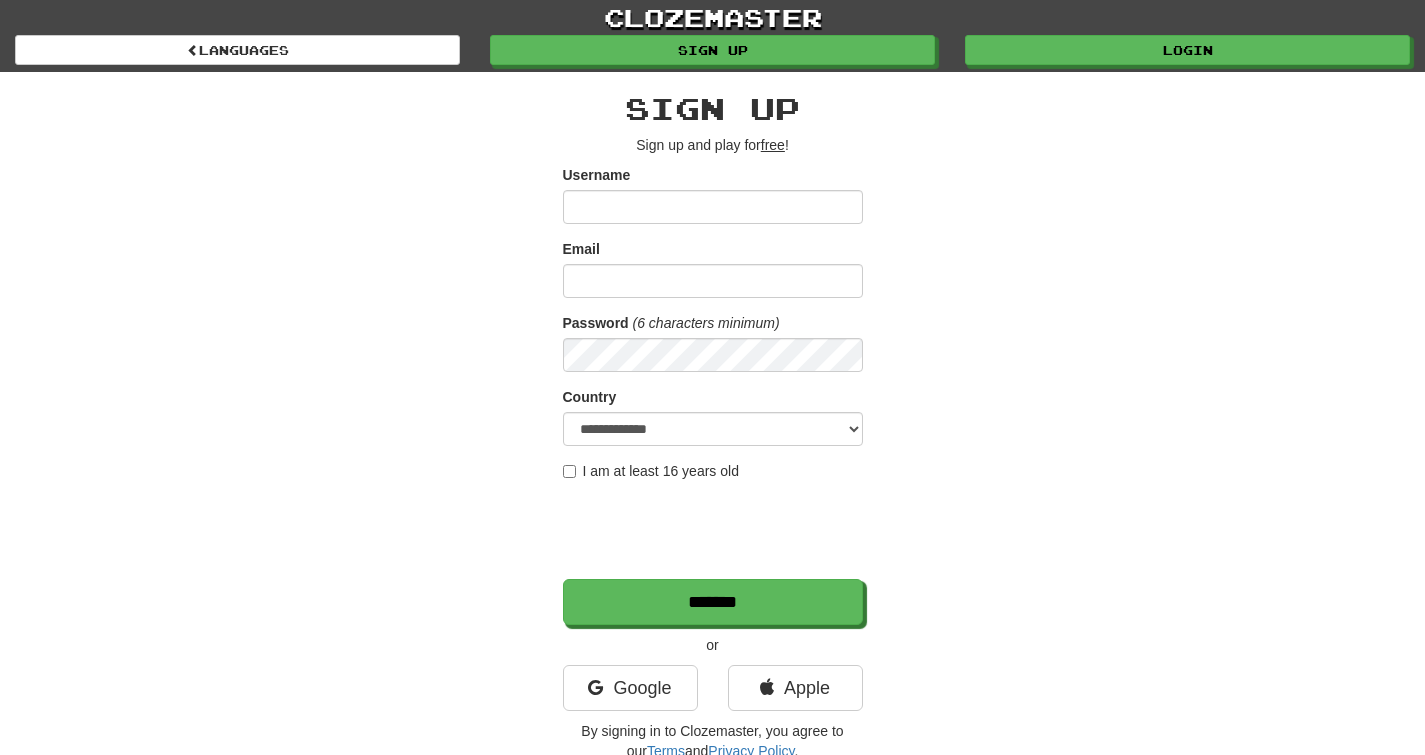 click on "Email" at bounding box center [581, 249] 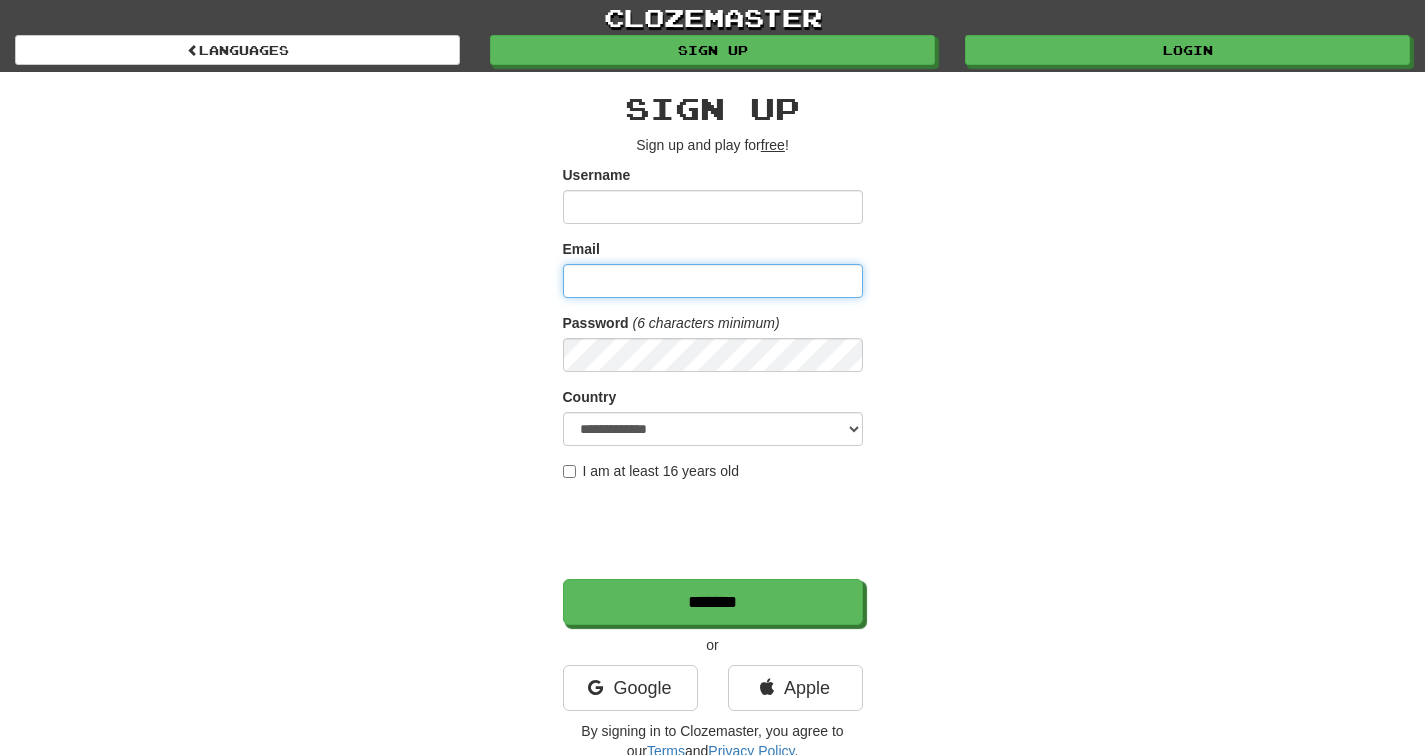 click on "Email" at bounding box center [713, 281] 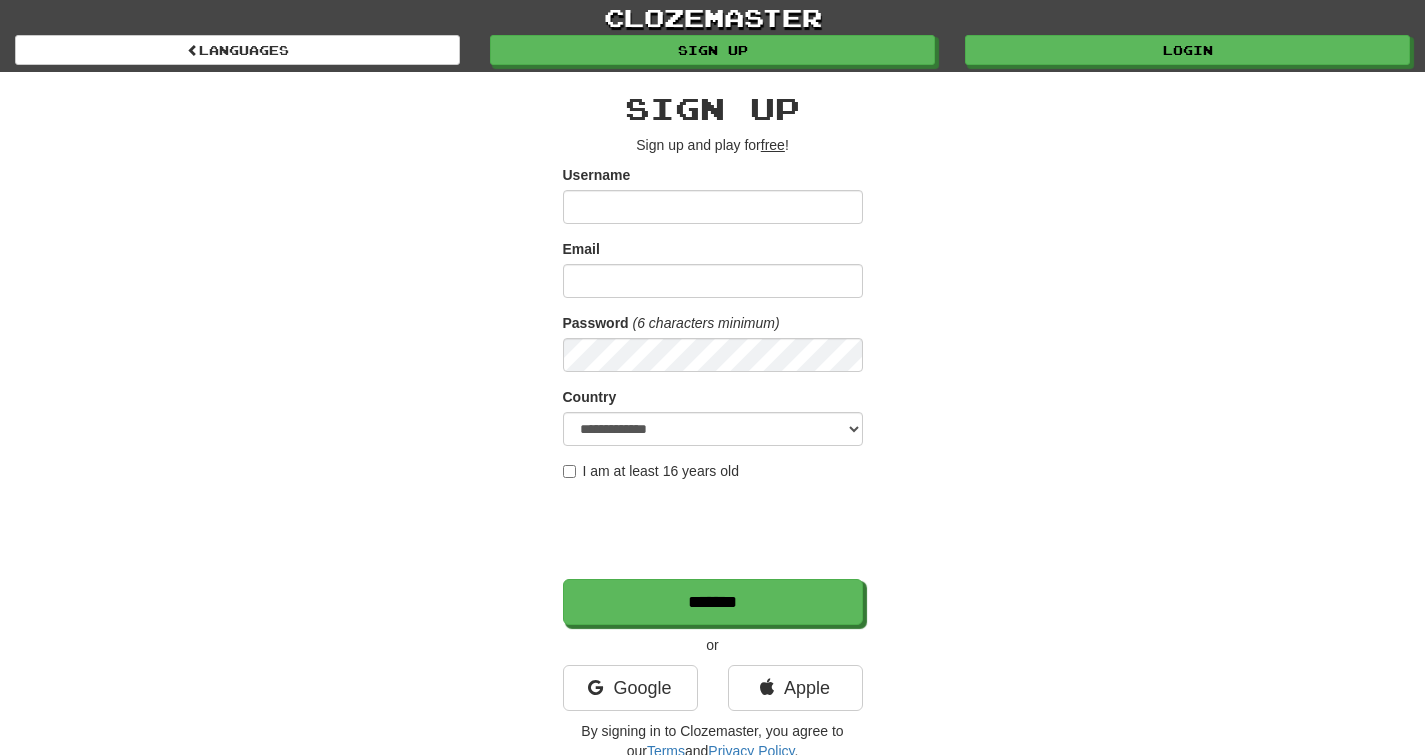 click on "Email" at bounding box center (581, 249) 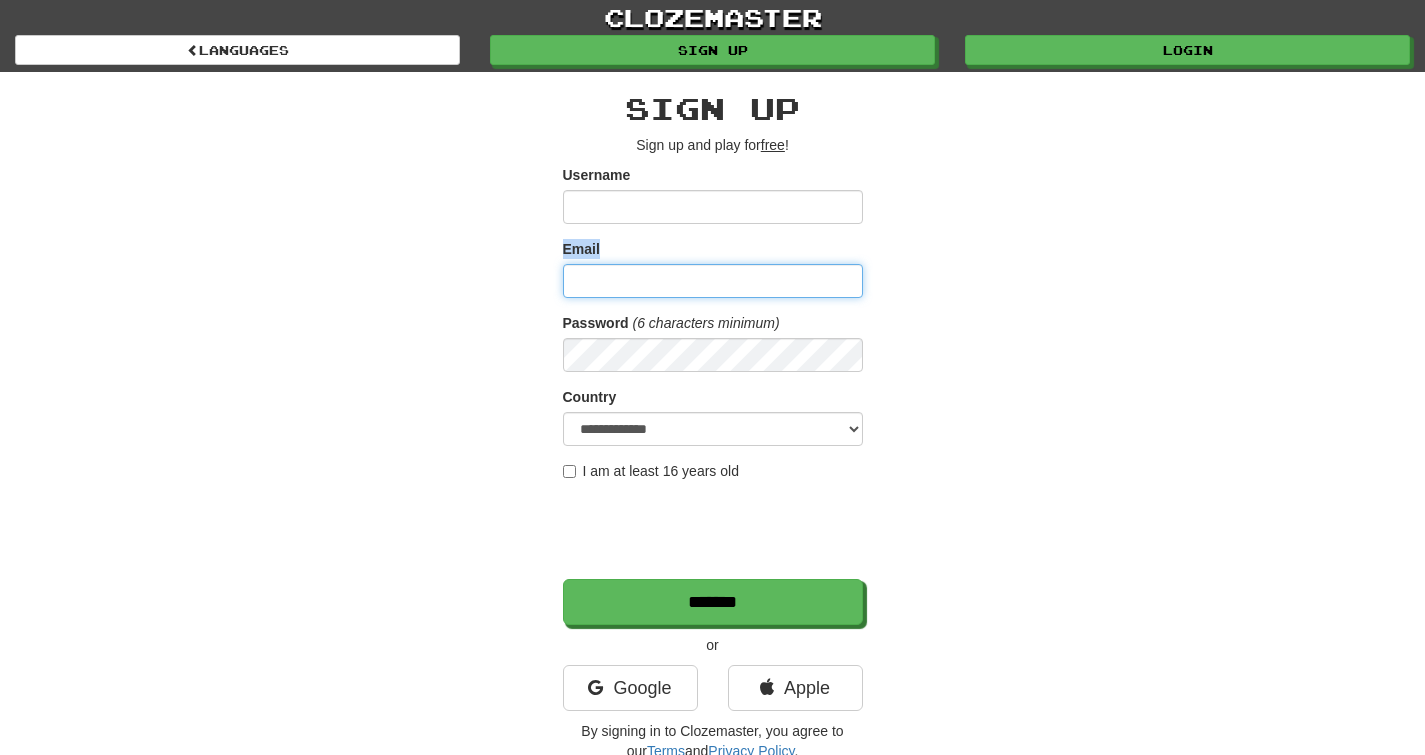 click on "Email" at bounding box center [713, 281] 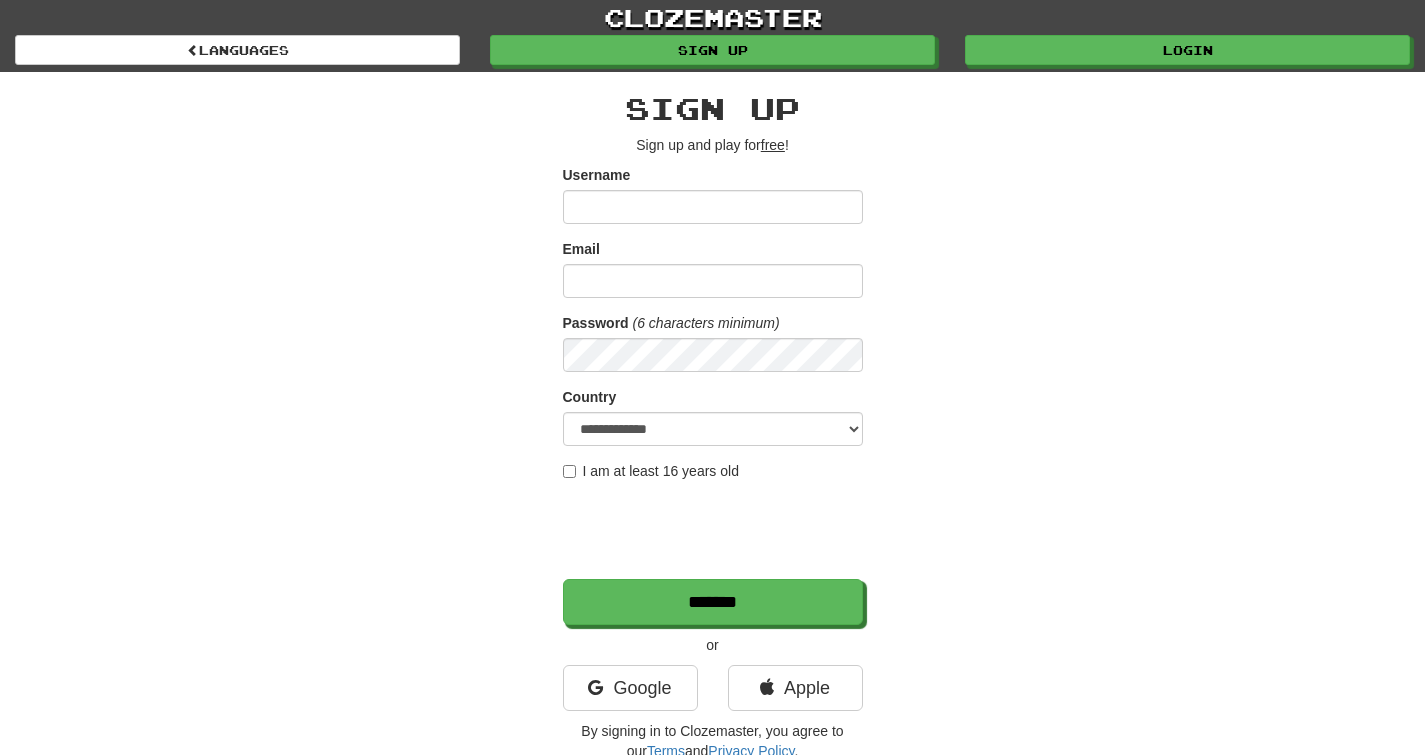 click on "Email" at bounding box center [581, 249] 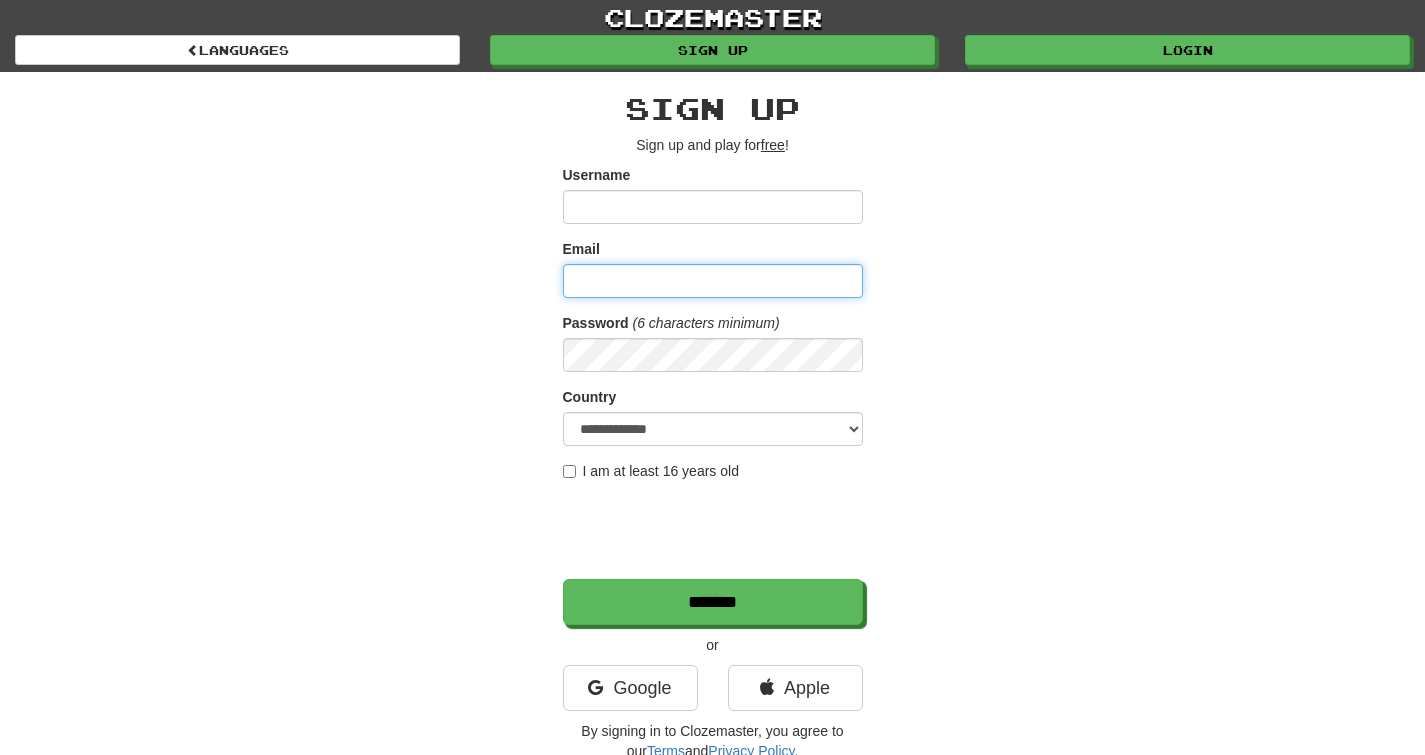click on "Email" at bounding box center (713, 281) 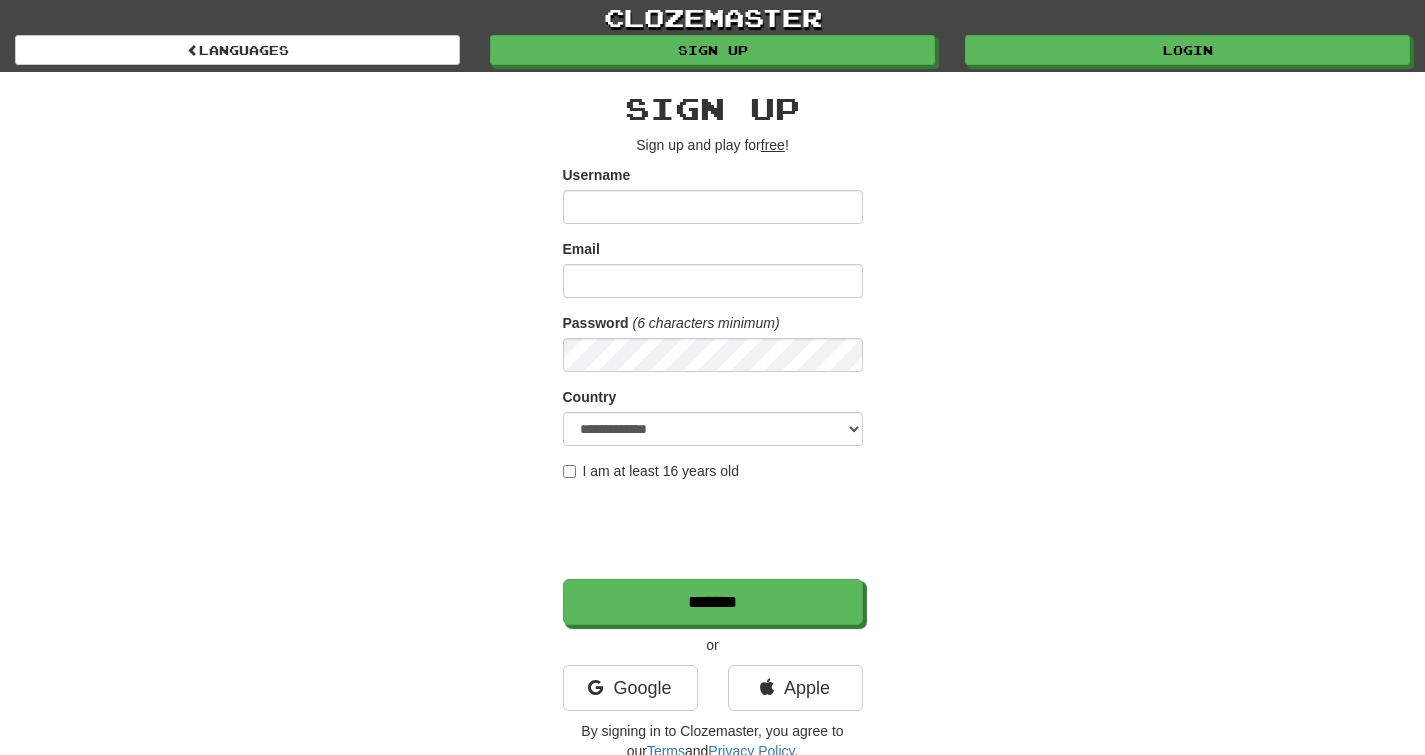 click on "Email" at bounding box center [581, 249] 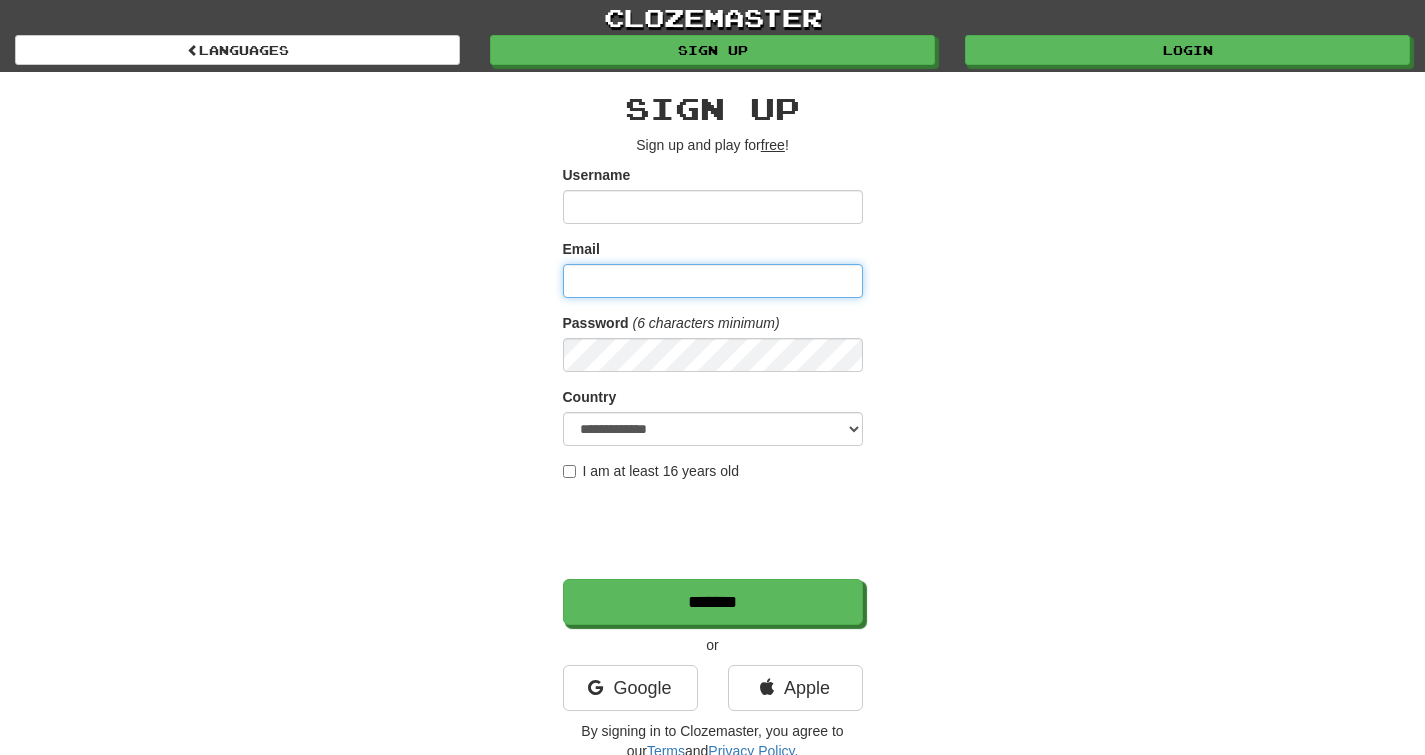 click on "Email" at bounding box center (713, 281) 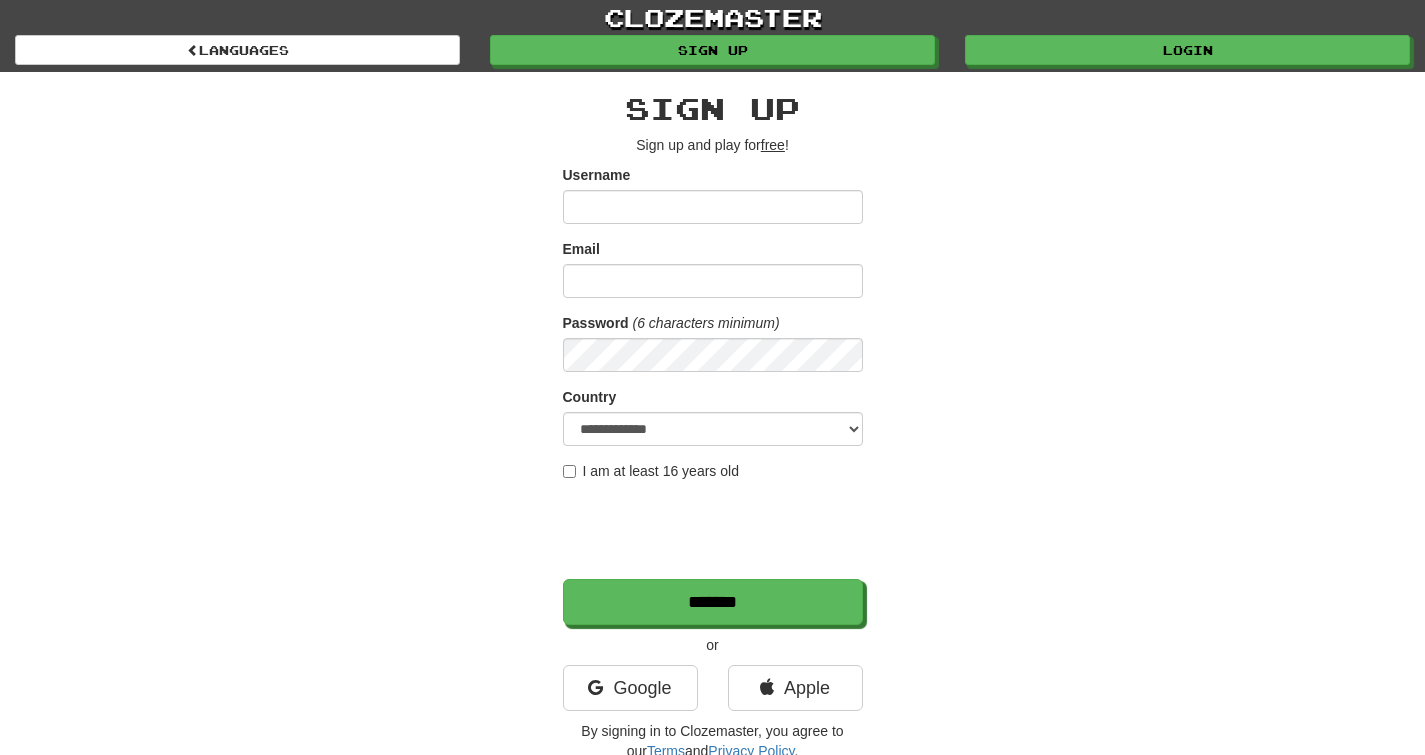 click on "Email" at bounding box center (581, 249) 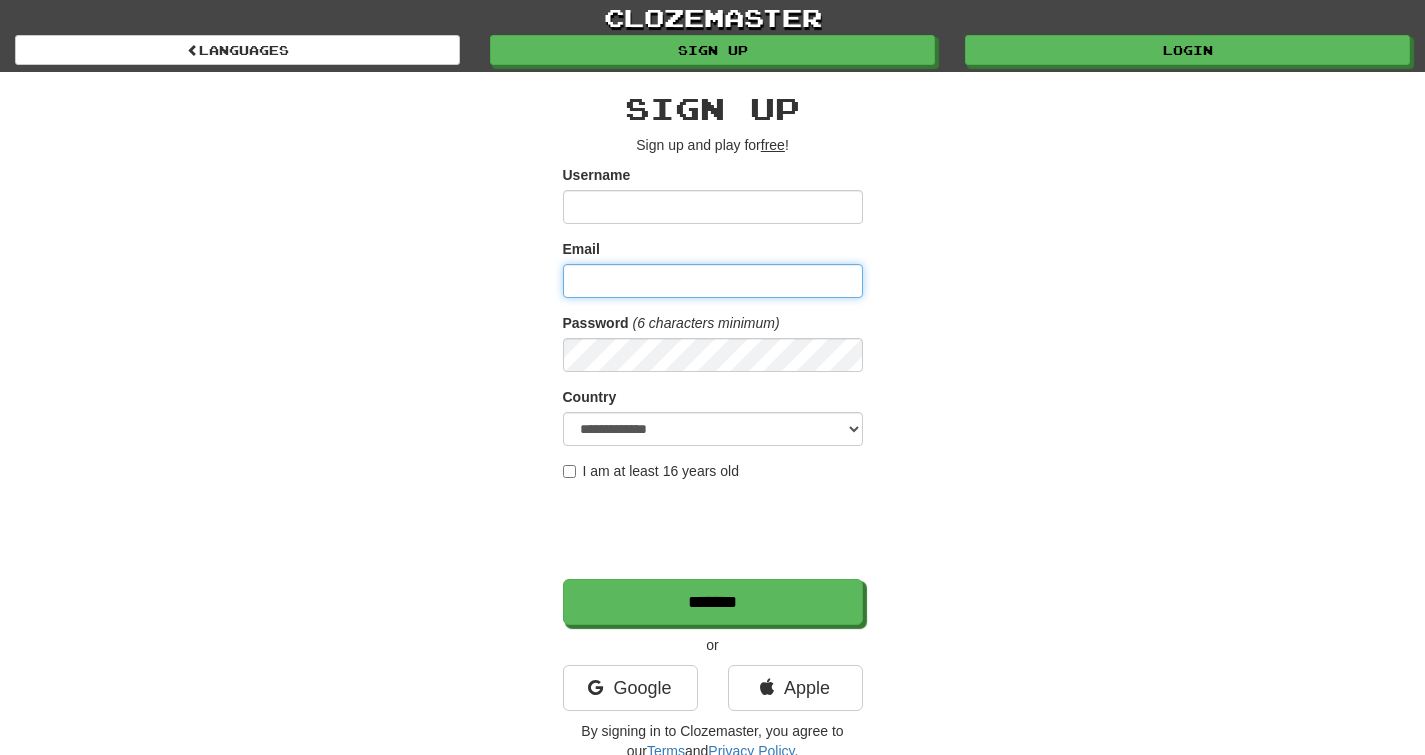 click on "Email" at bounding box center [713, 281] 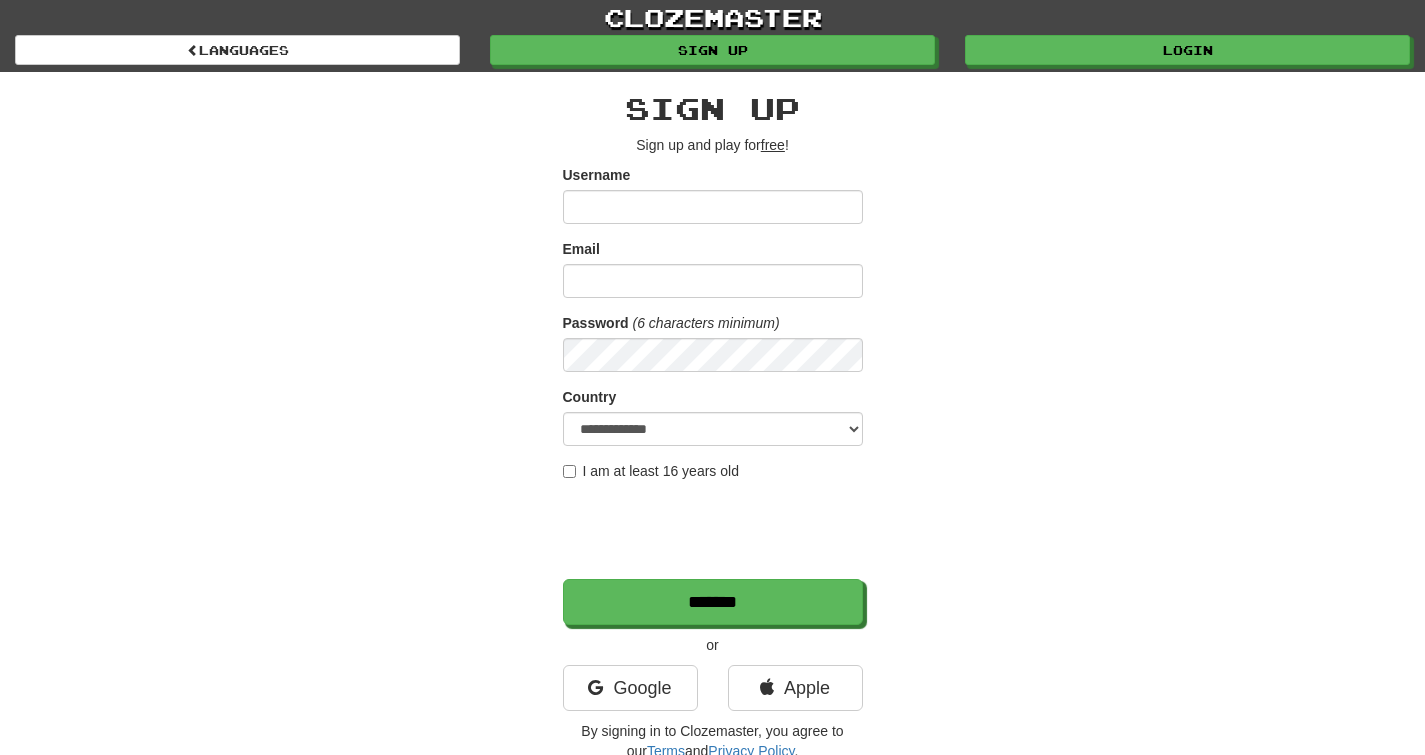 click on "Email" at bounding box center [581, 249] 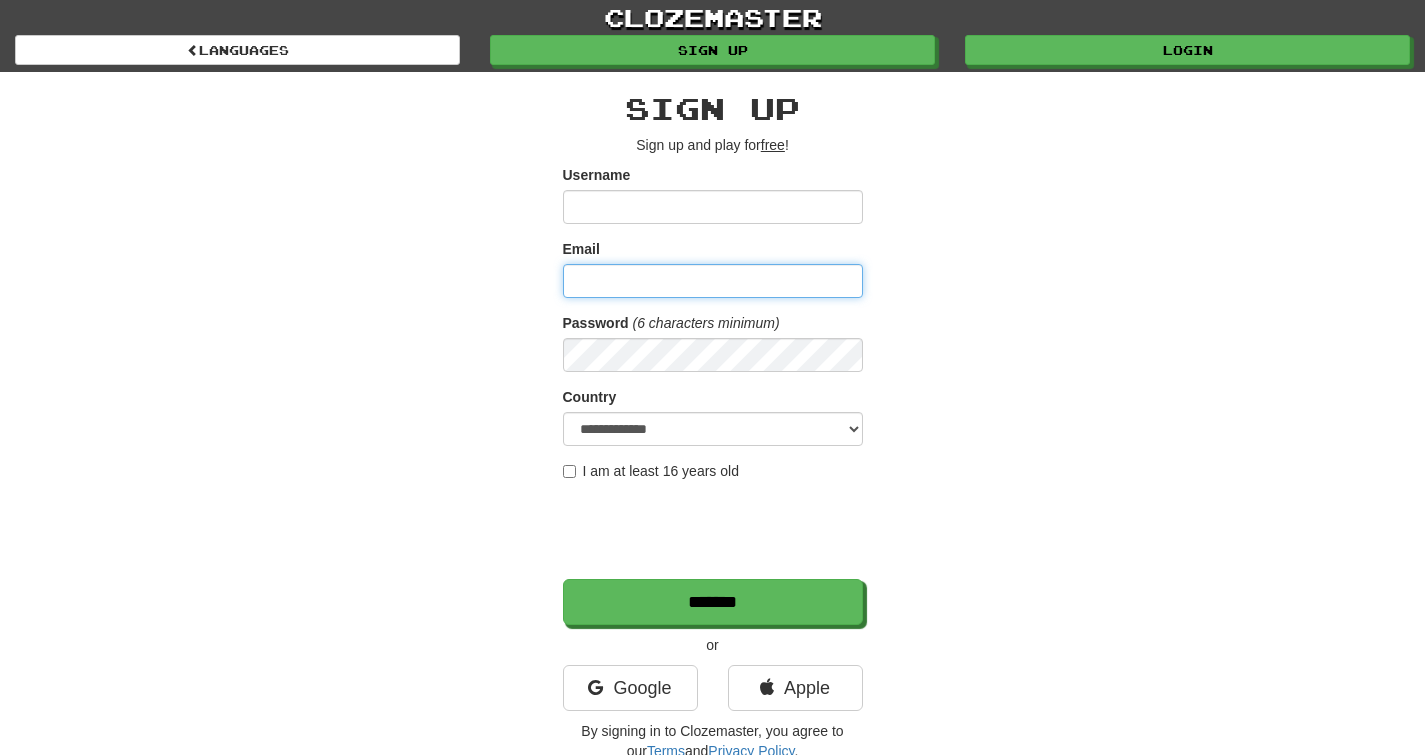 click on "Email" at bounding box center [713, 281] 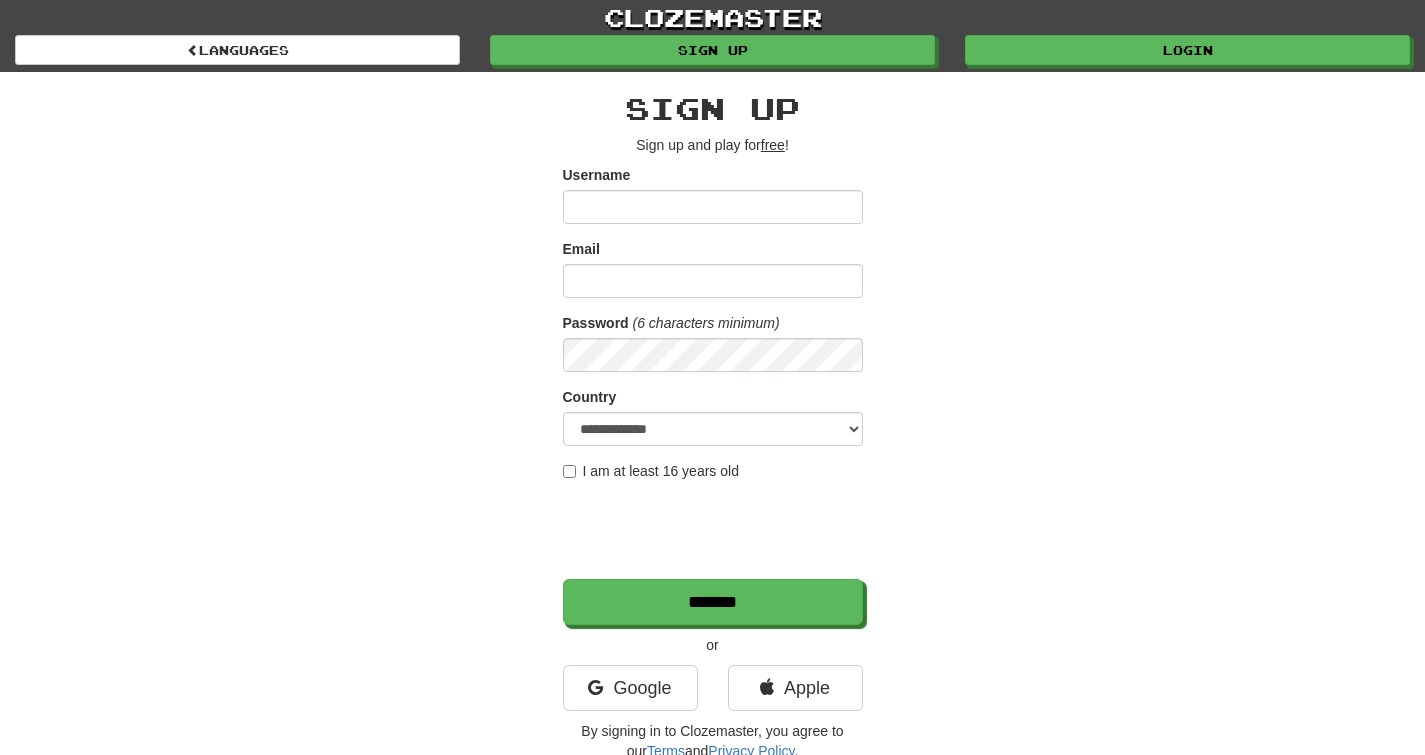 click on "Email" at bounding box center (581, 249) 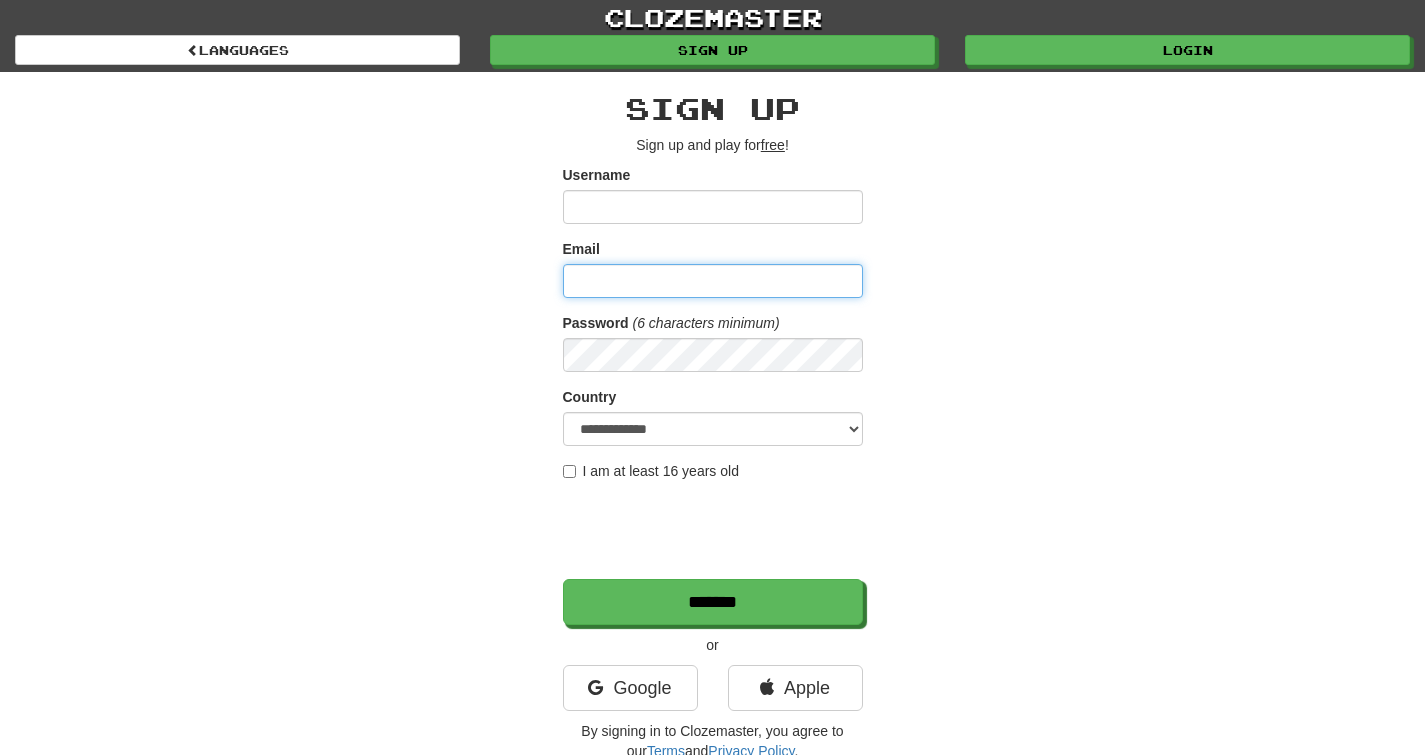click on "Email" at bounding box center [713, 281] 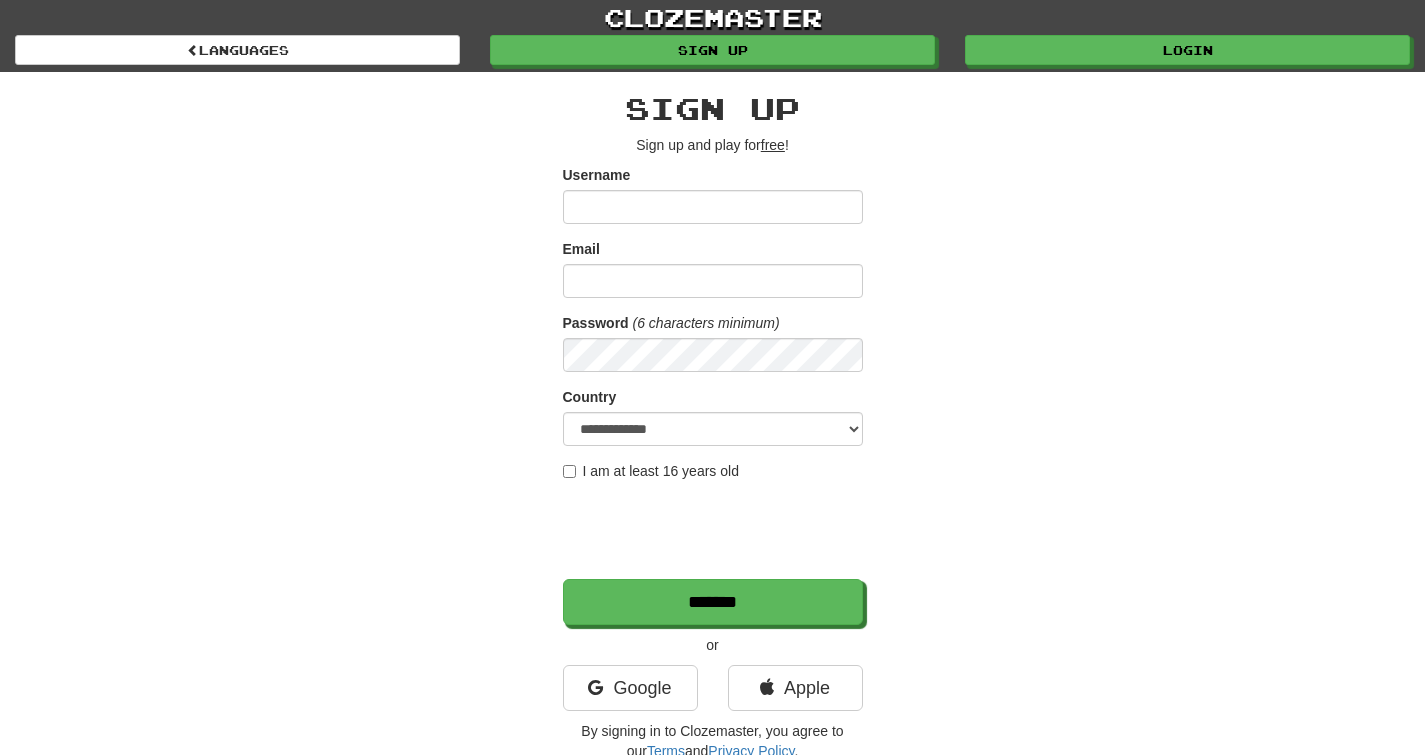 click on "Email" at bounding box center (581, 249) 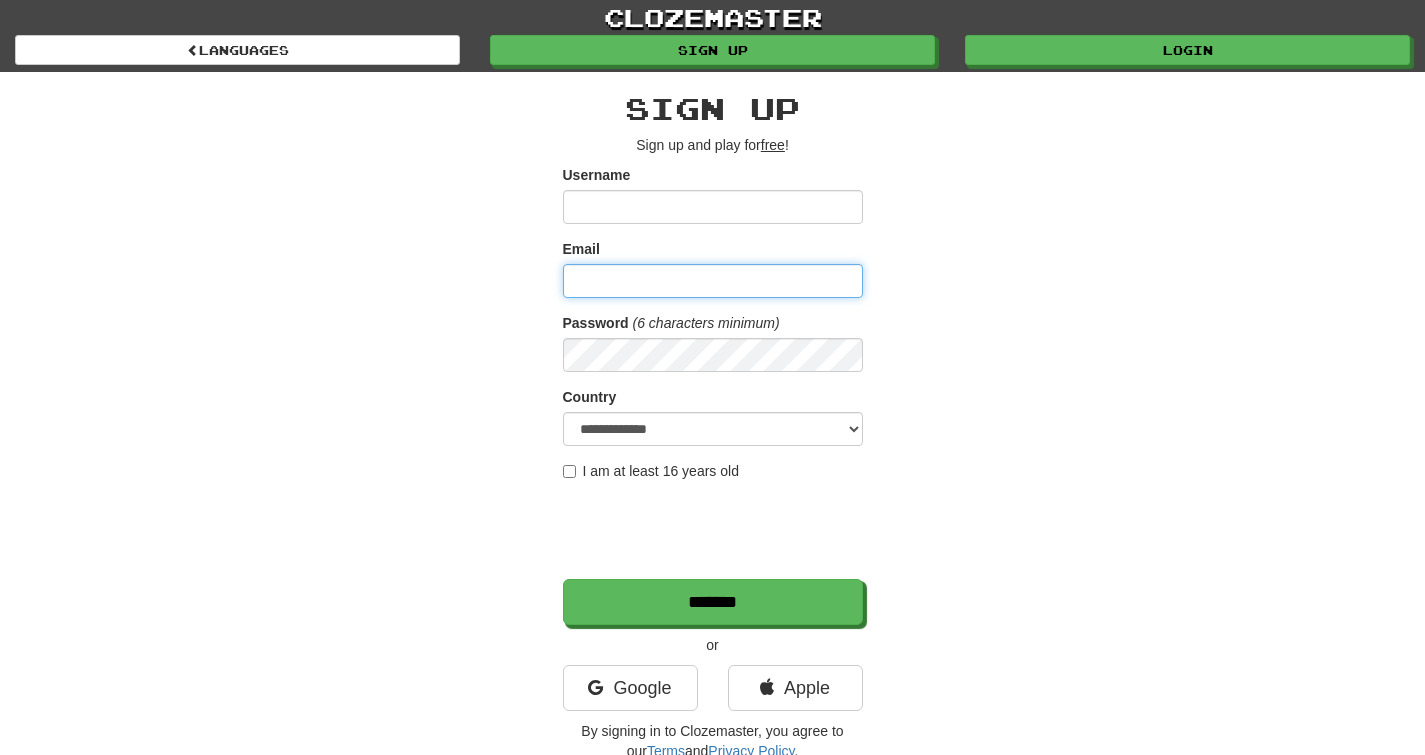 click on "Email" at bounding box center (713, 281) 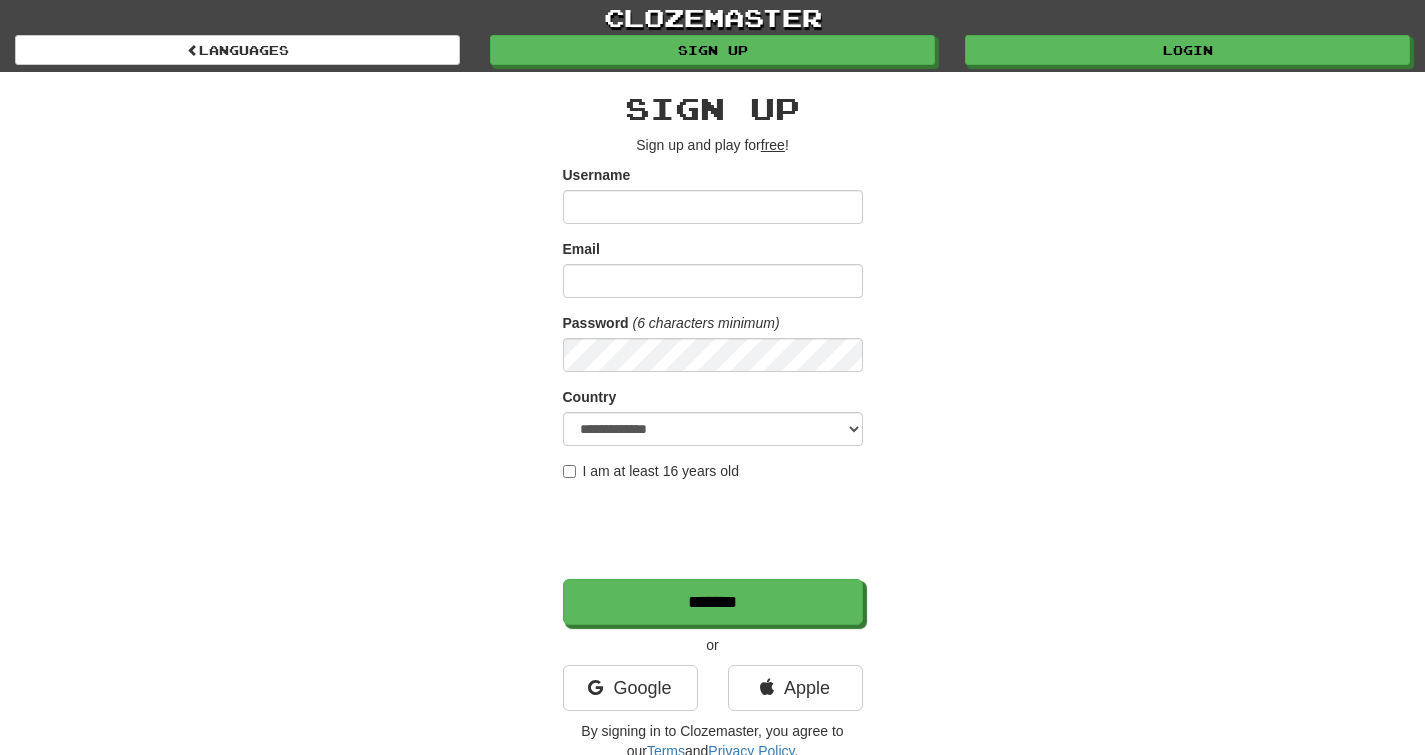 click on "Email" at bounding box center [581, 249] 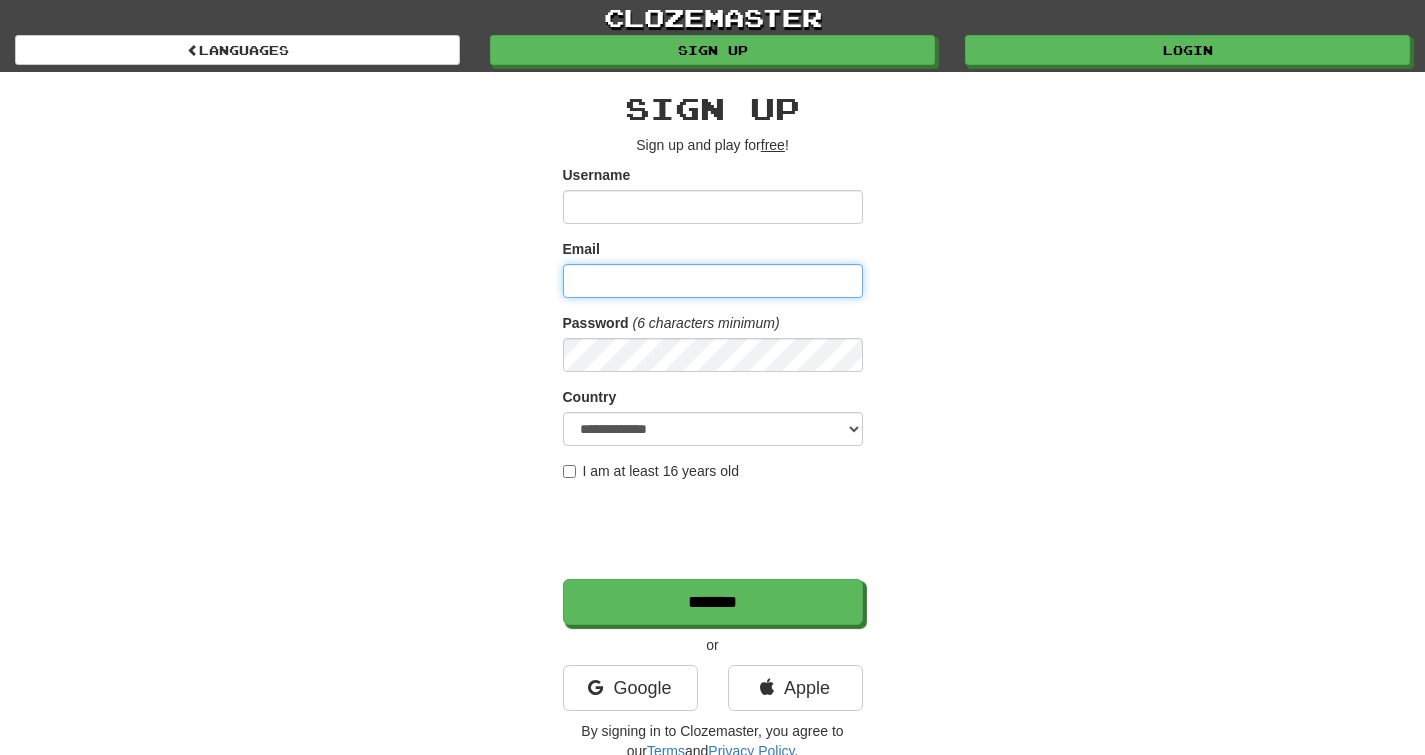 click on "Email" at bounding box center (713, 281) 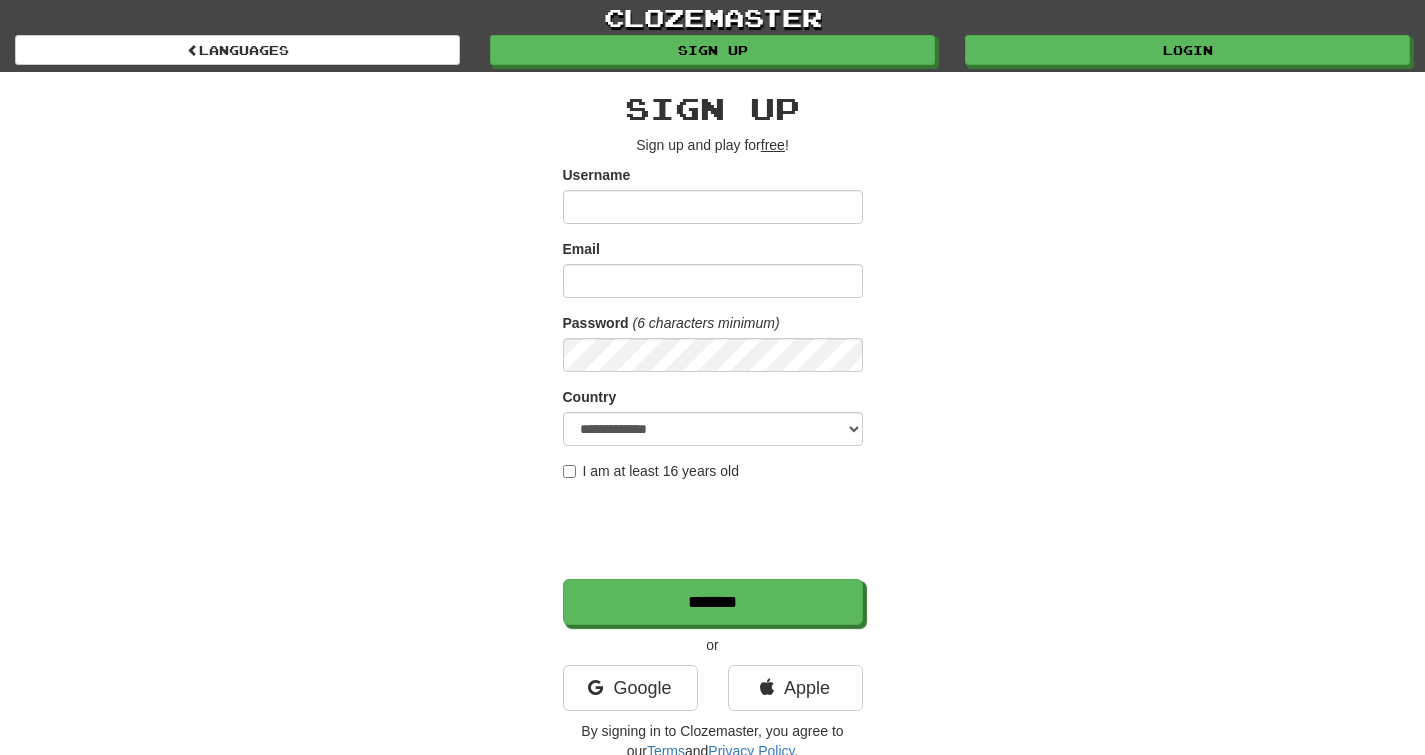 click on "Email" at bounding box center [581, 249] 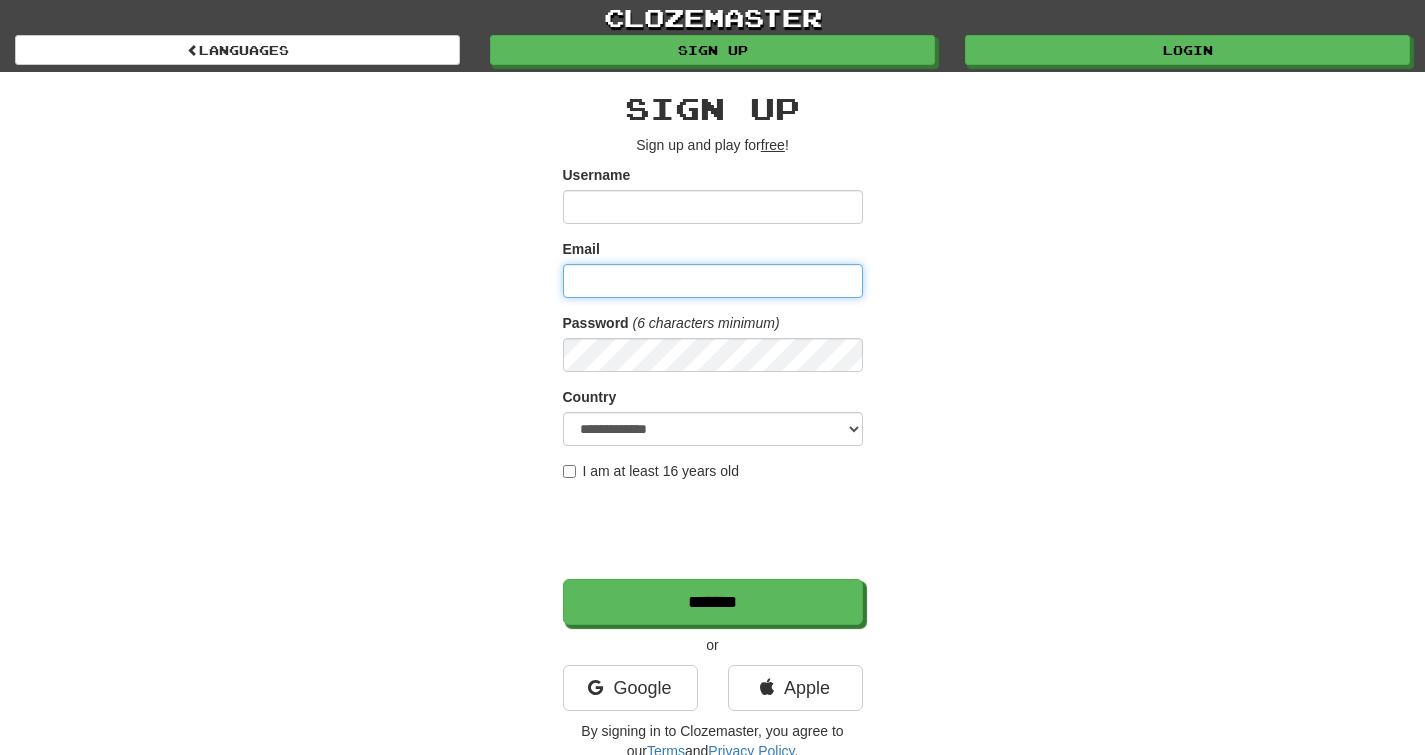 click on "Email" at bounding box center (713, 281) 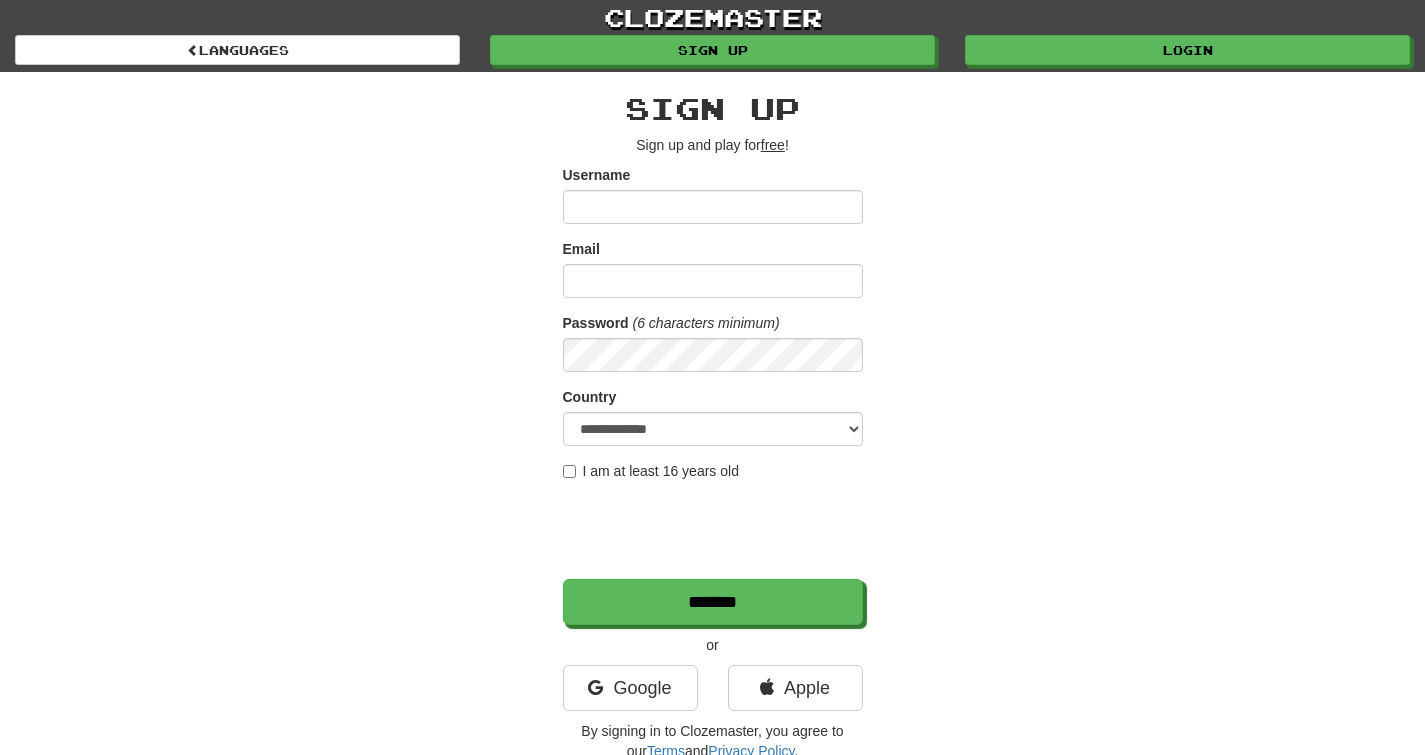 click on "Email" at bounding box center [581, 249] 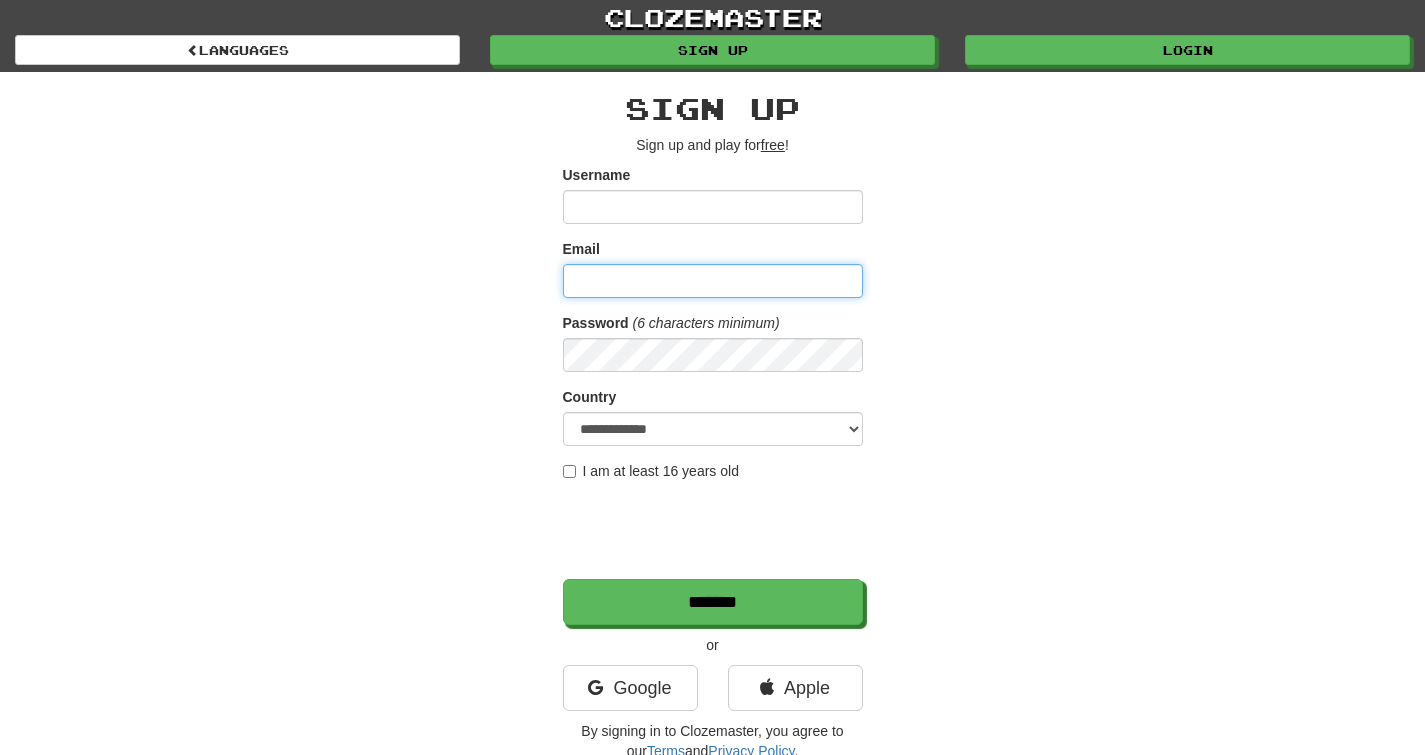 click on "Email" at bounding box center (713, 281) 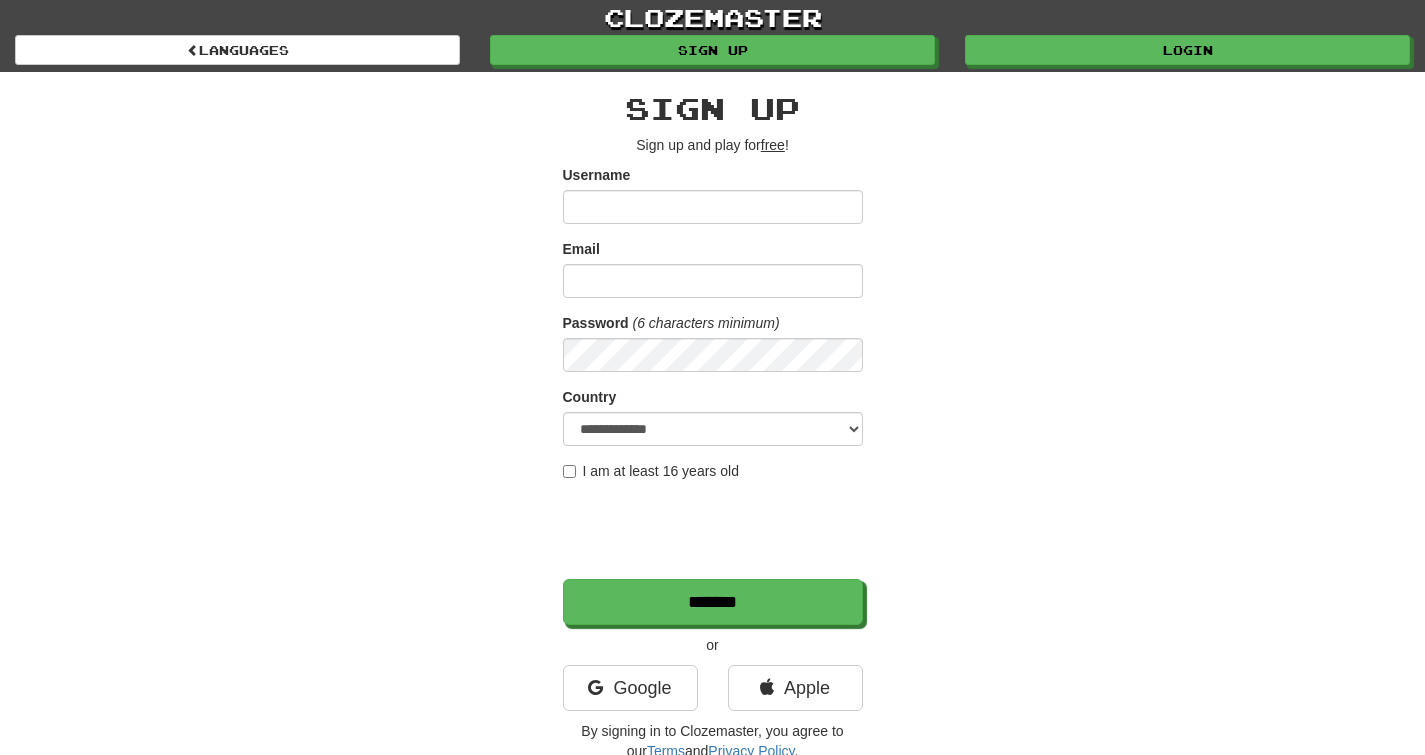 click on "Email" at bounding box center [581, 249] 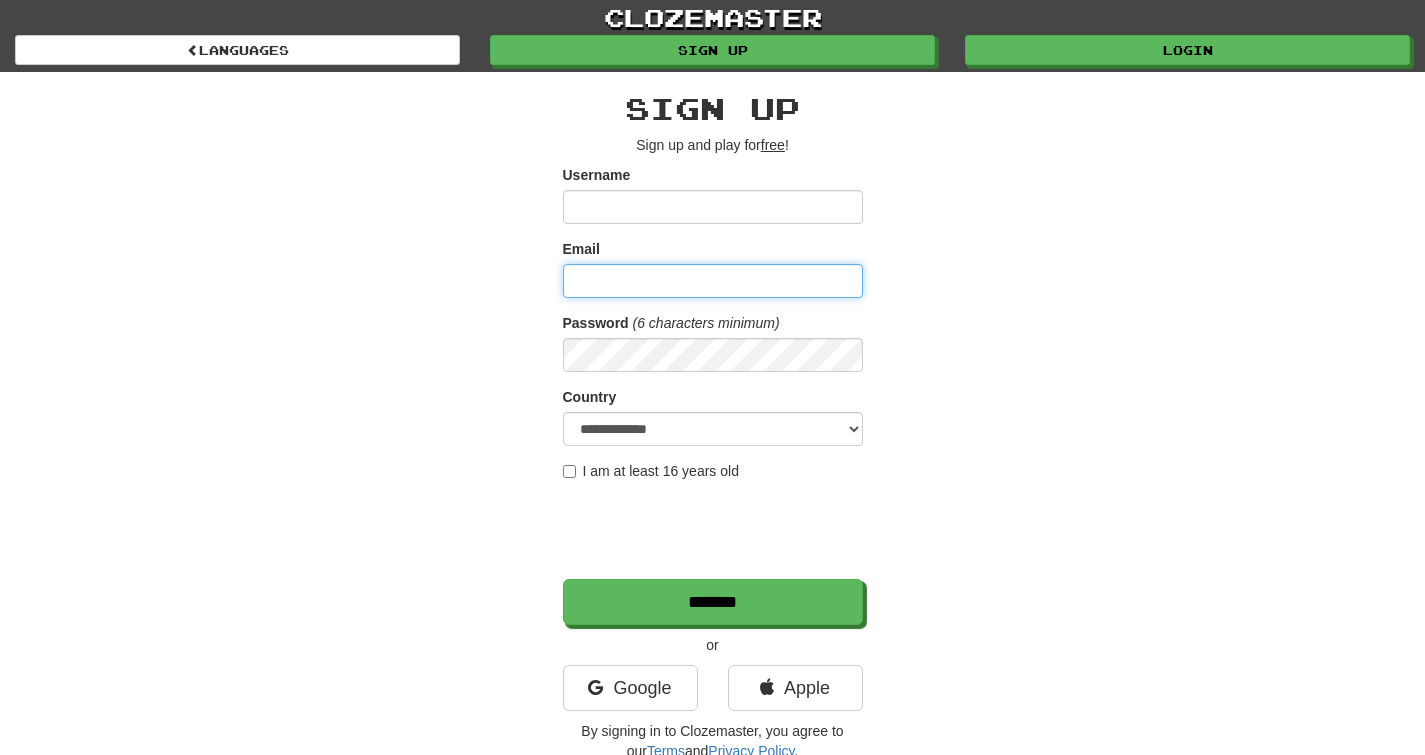 click on "Email" at bounding box center (713, 281) 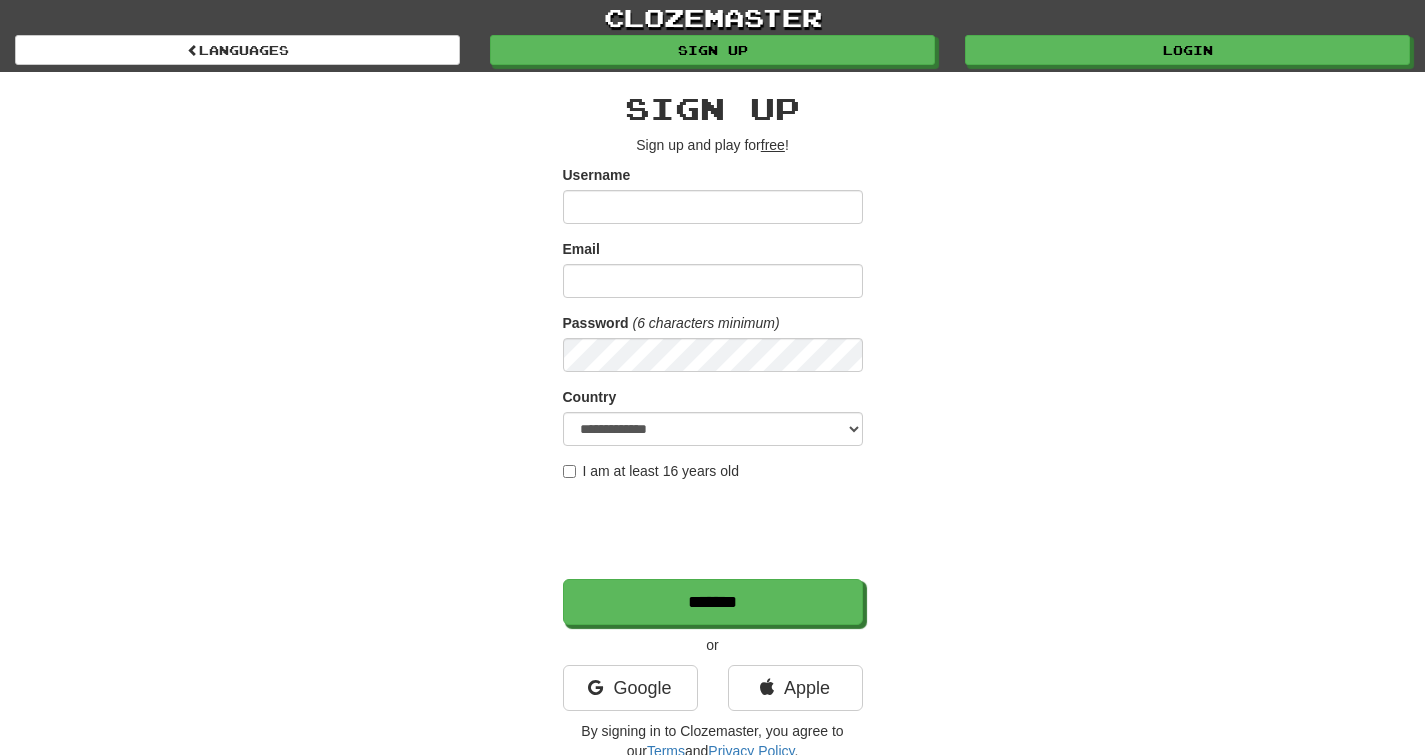 click on "Email" at bounding box center (581, 249) 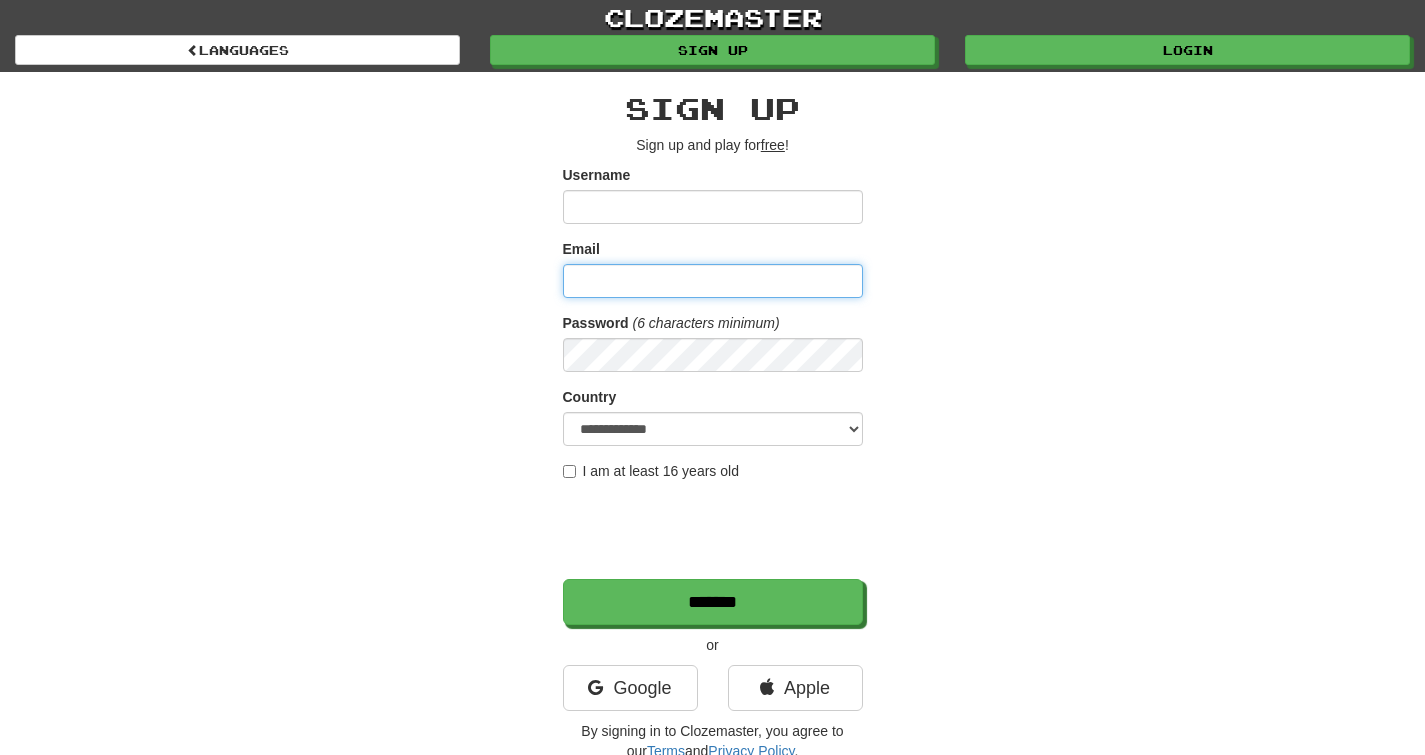 click on "Email" at bounding box center [713, 281] 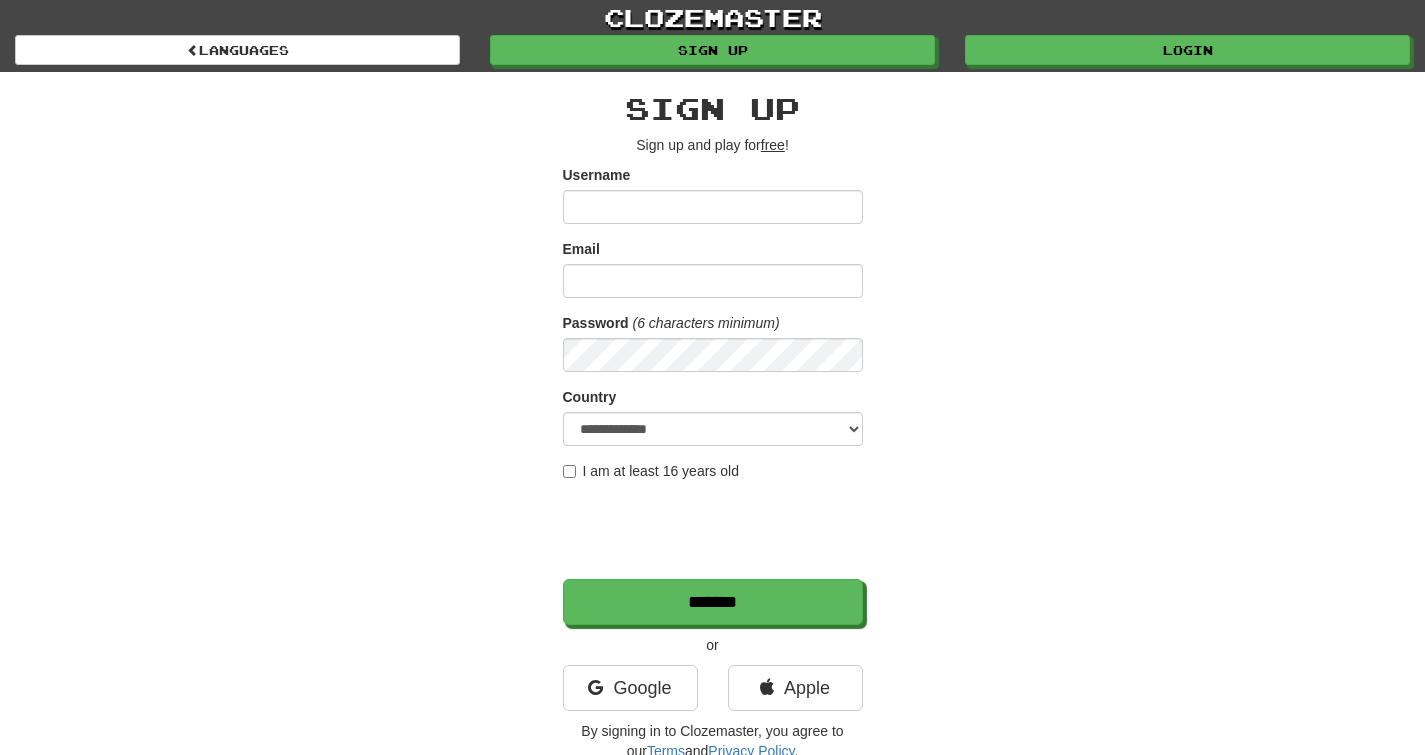 click on "**********" at bounding box center (713, 421) 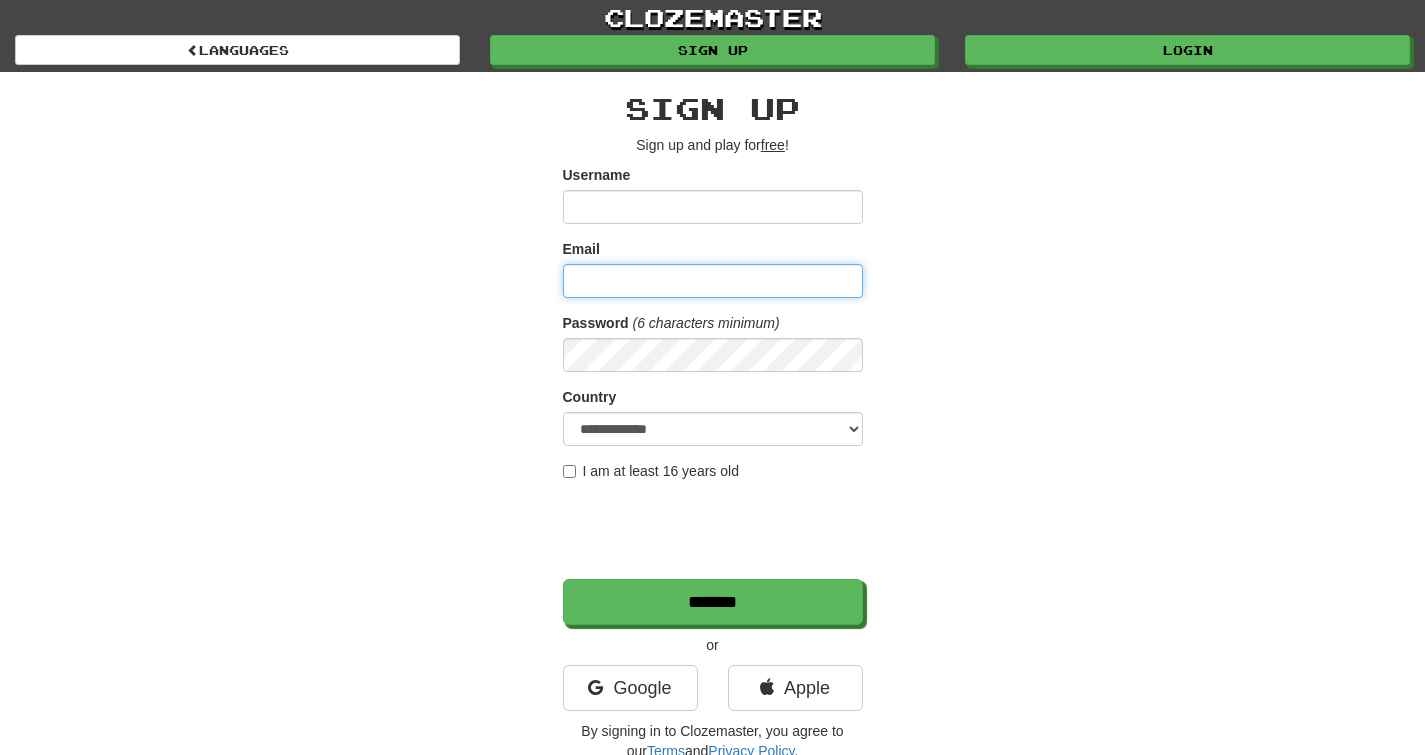 click on "Email" at bounding box center [713, 281] 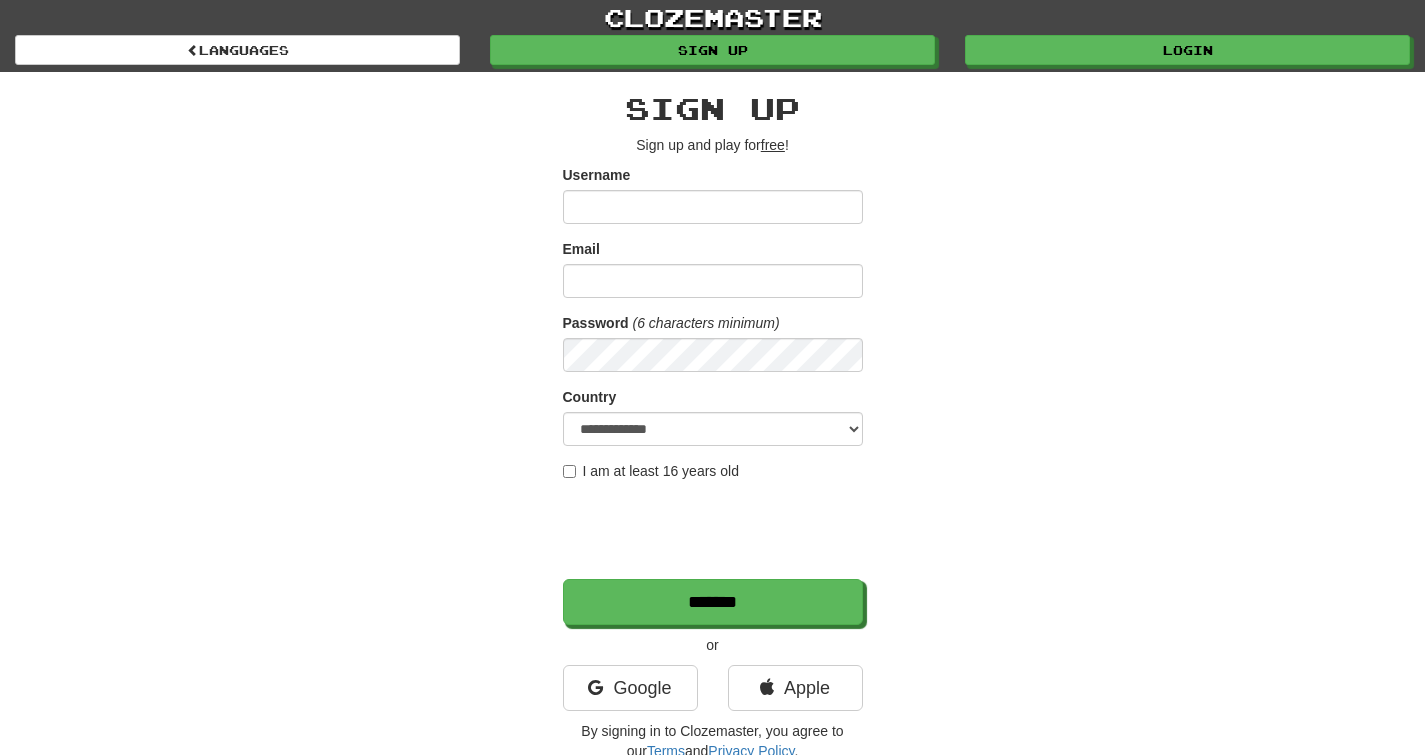 click on "**********" at bounding box center (713, 421) 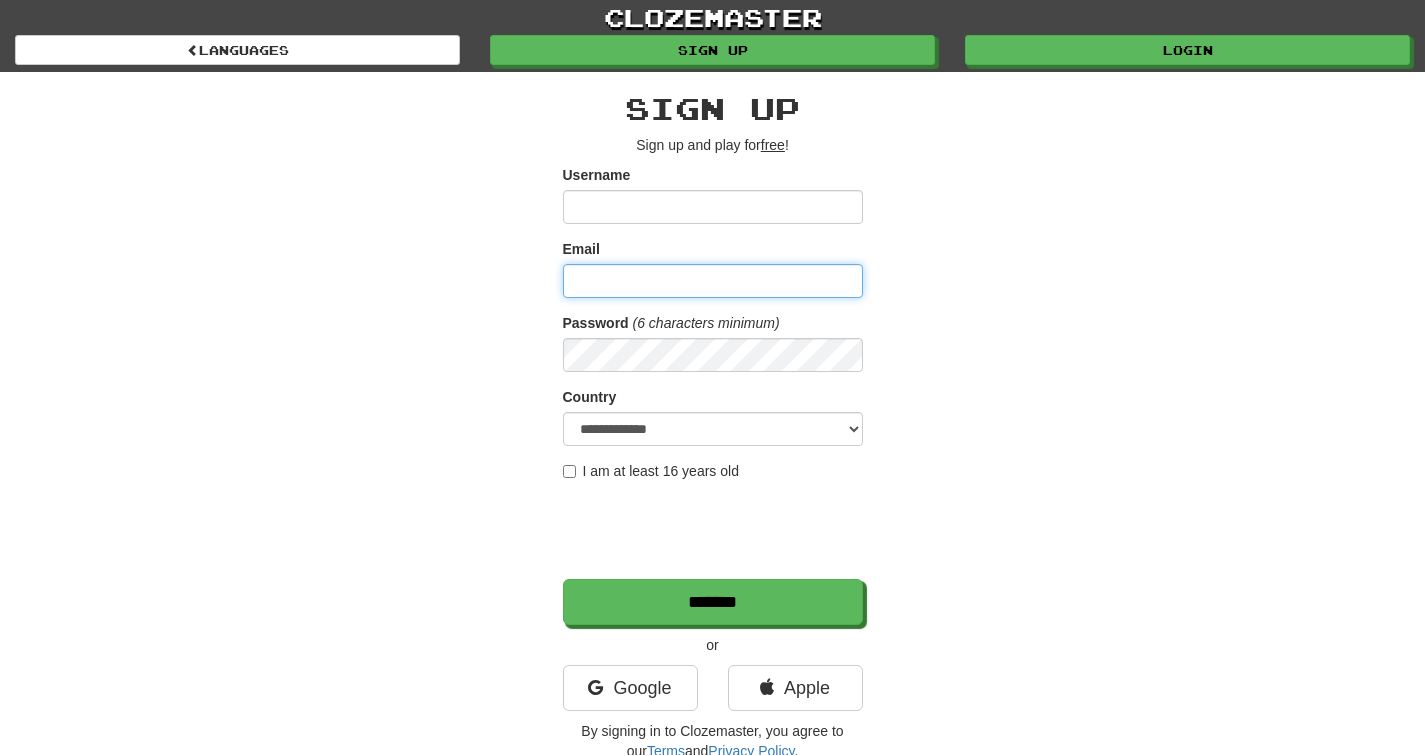 click on "Email" at bounding box center [713, 281] 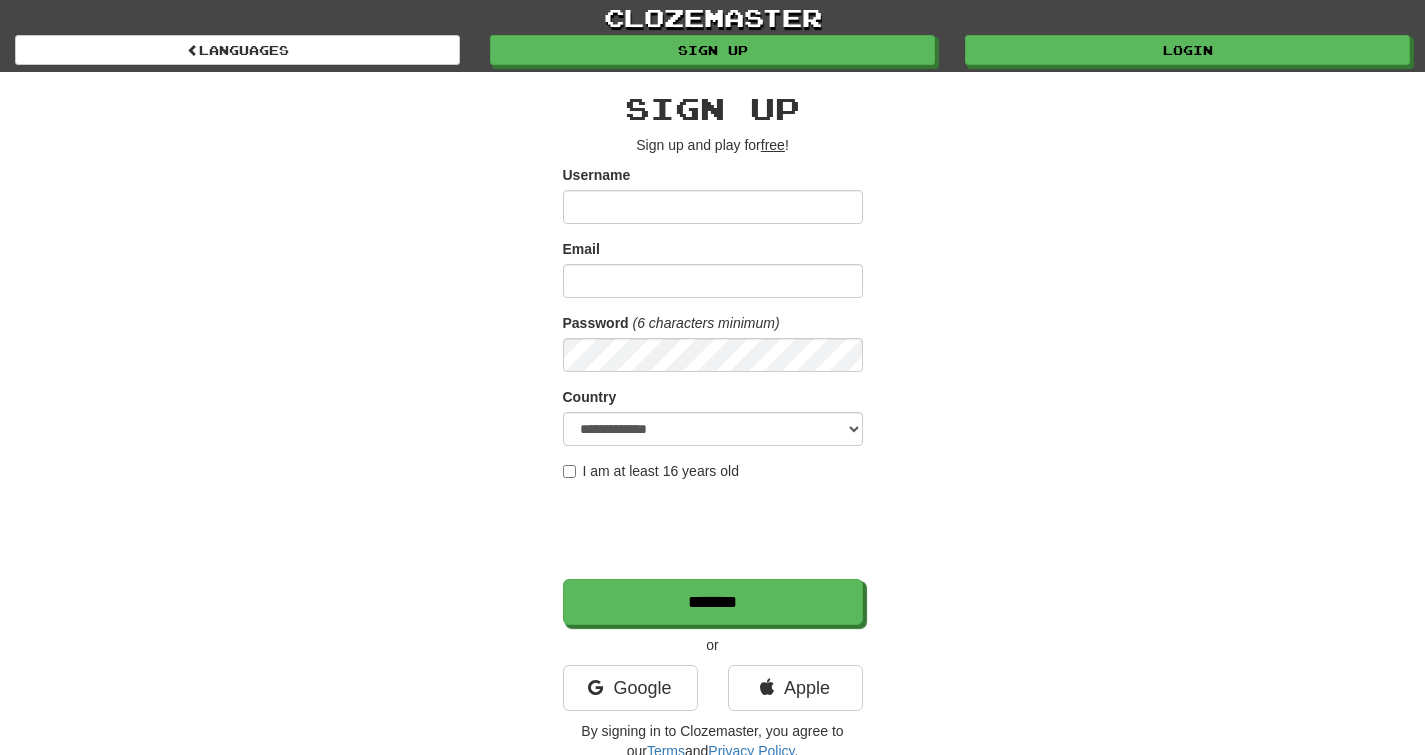 click on "Email" at bounding box center [581, 249] 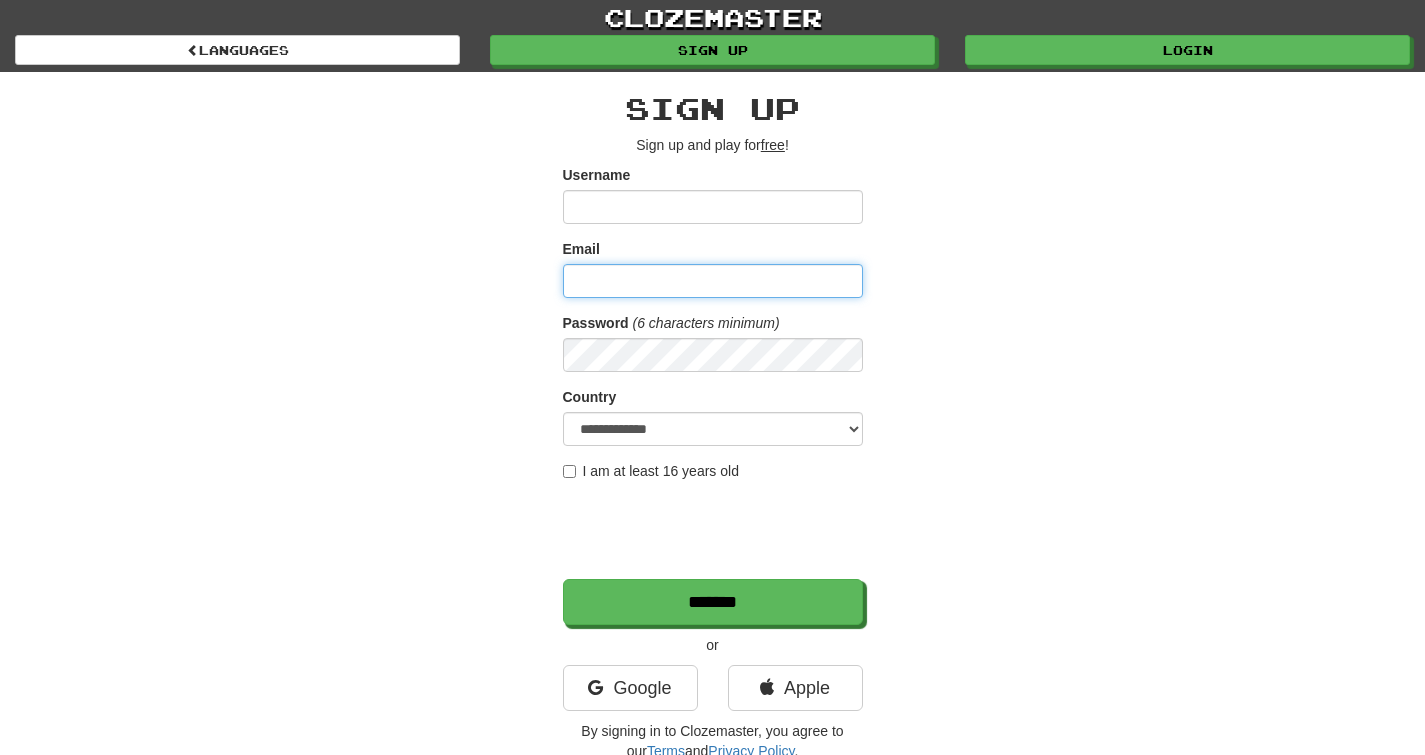 click on "Email" at bounding box center (713, 281) 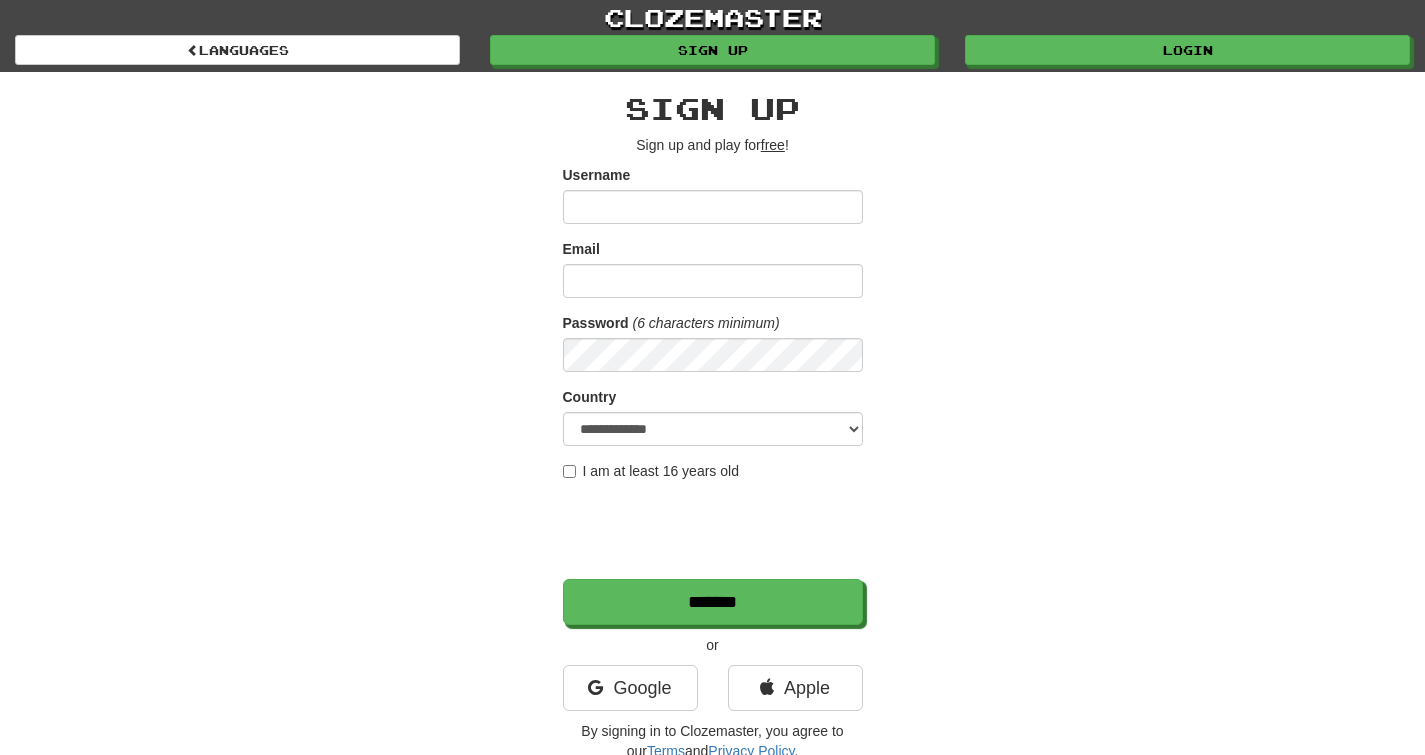 click on "Email" at bounding box center (581, 249) 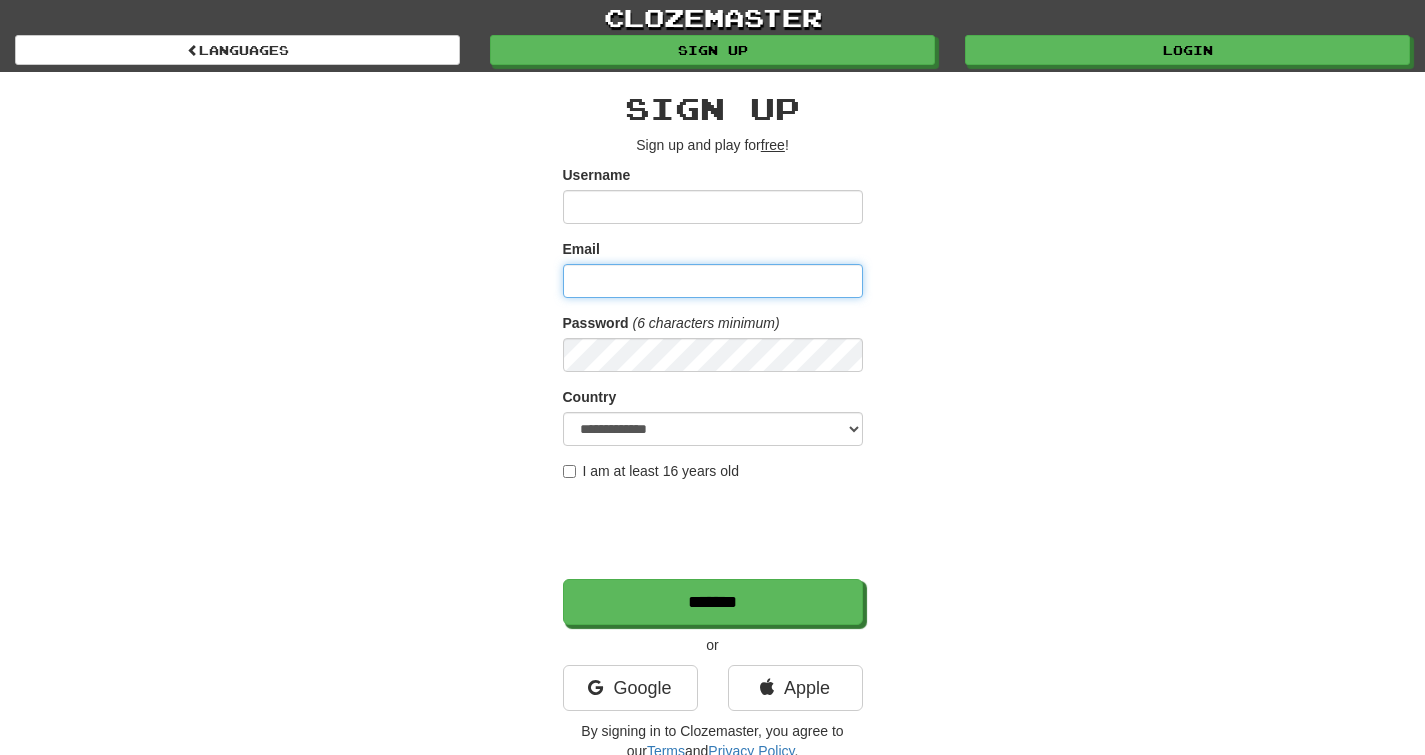 click on "Email" at bounding box center (713, 281) 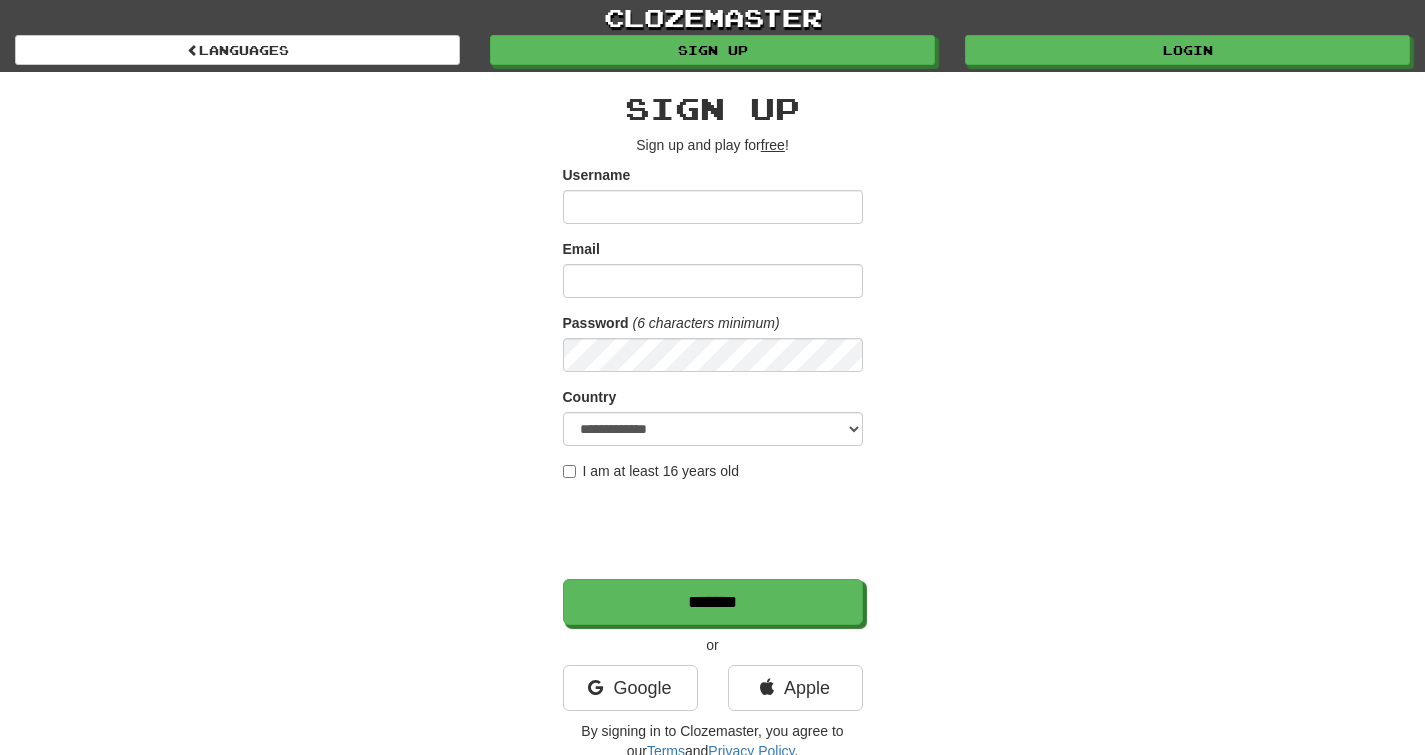 click on "Email" at bounding box center [581, 249] 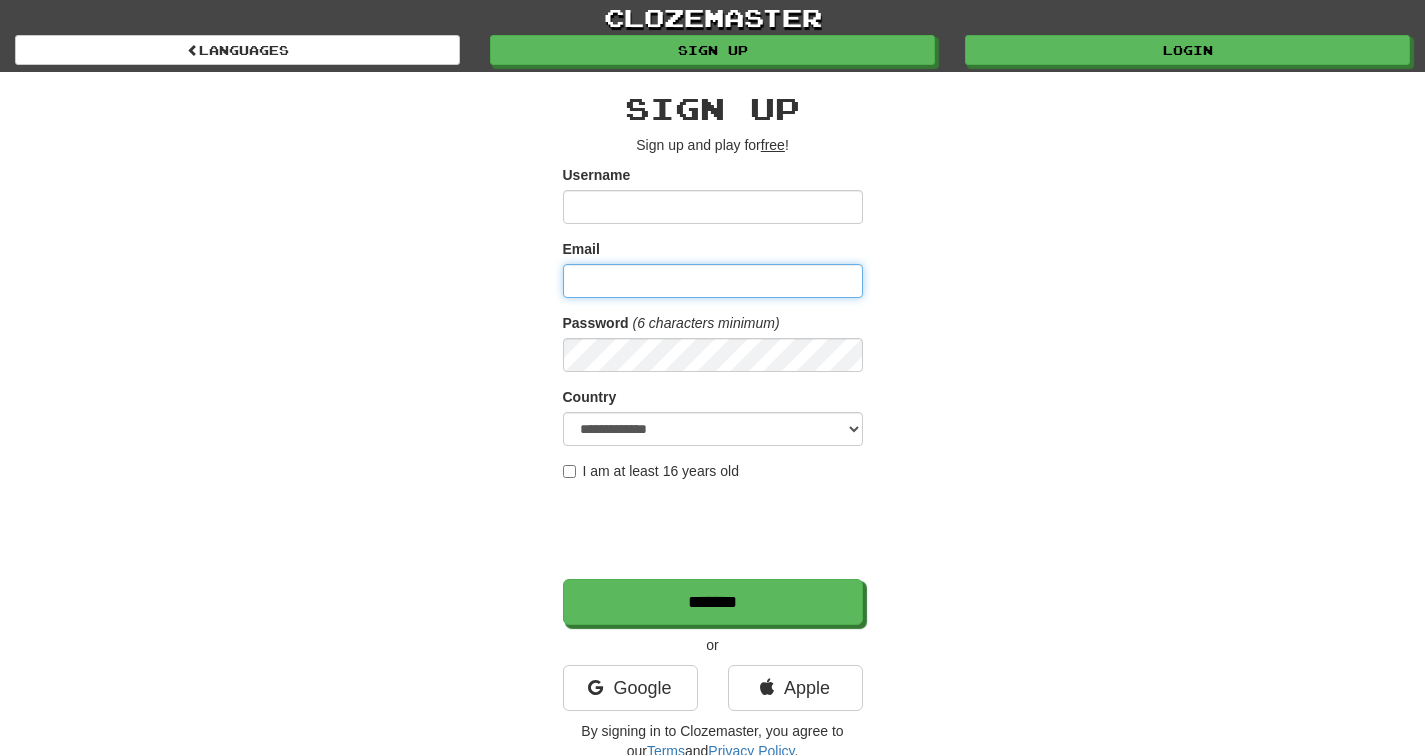 click on "Email" at bounding box center [713, 281] 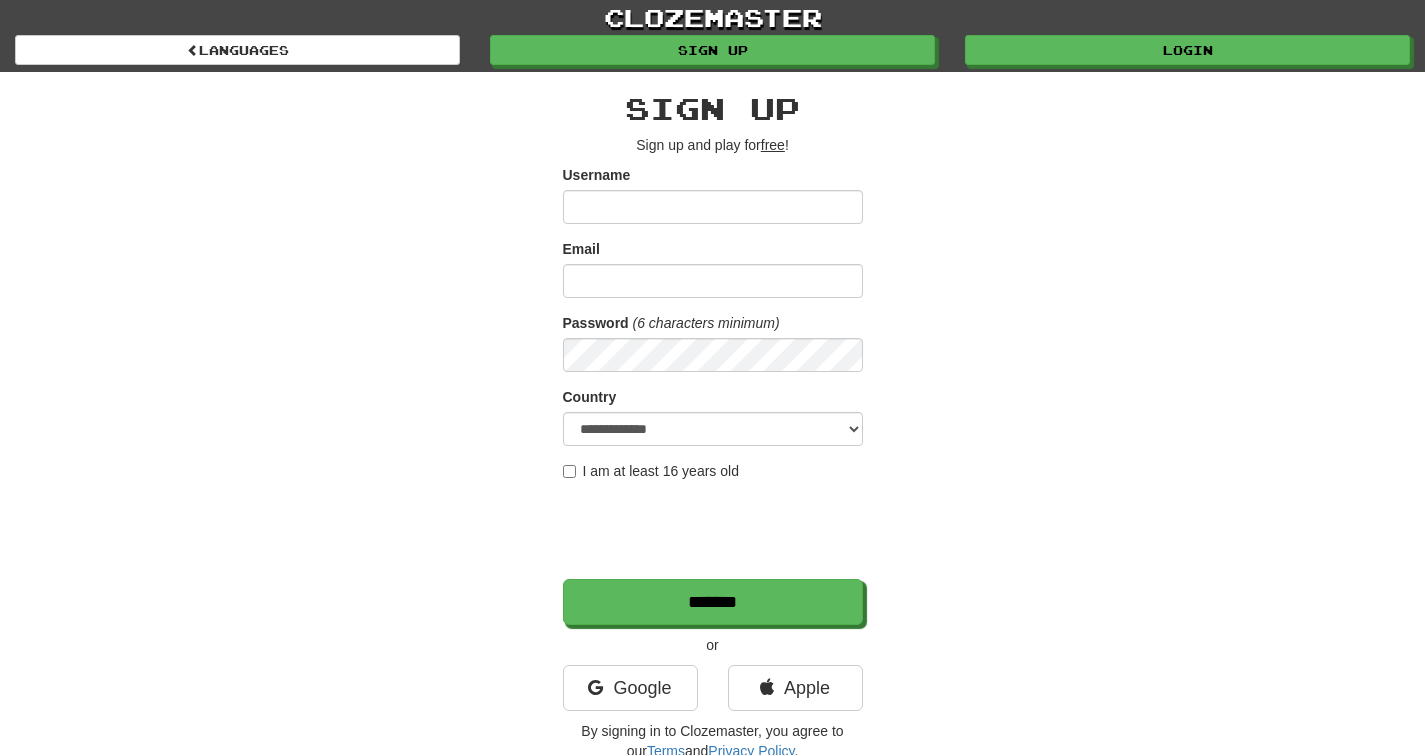 click on "Email" at bounding box center [581, 249] 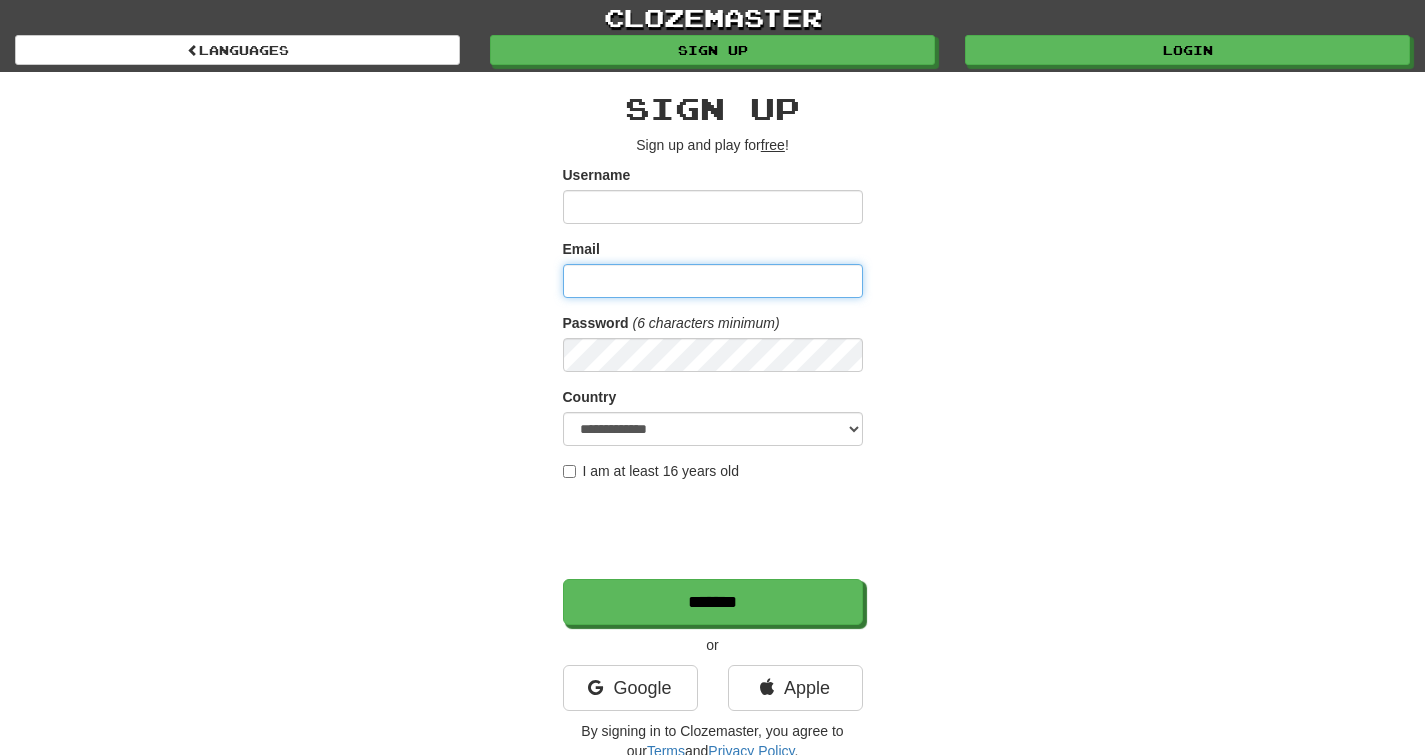 click on "Email" at bounding box center [713, 281] 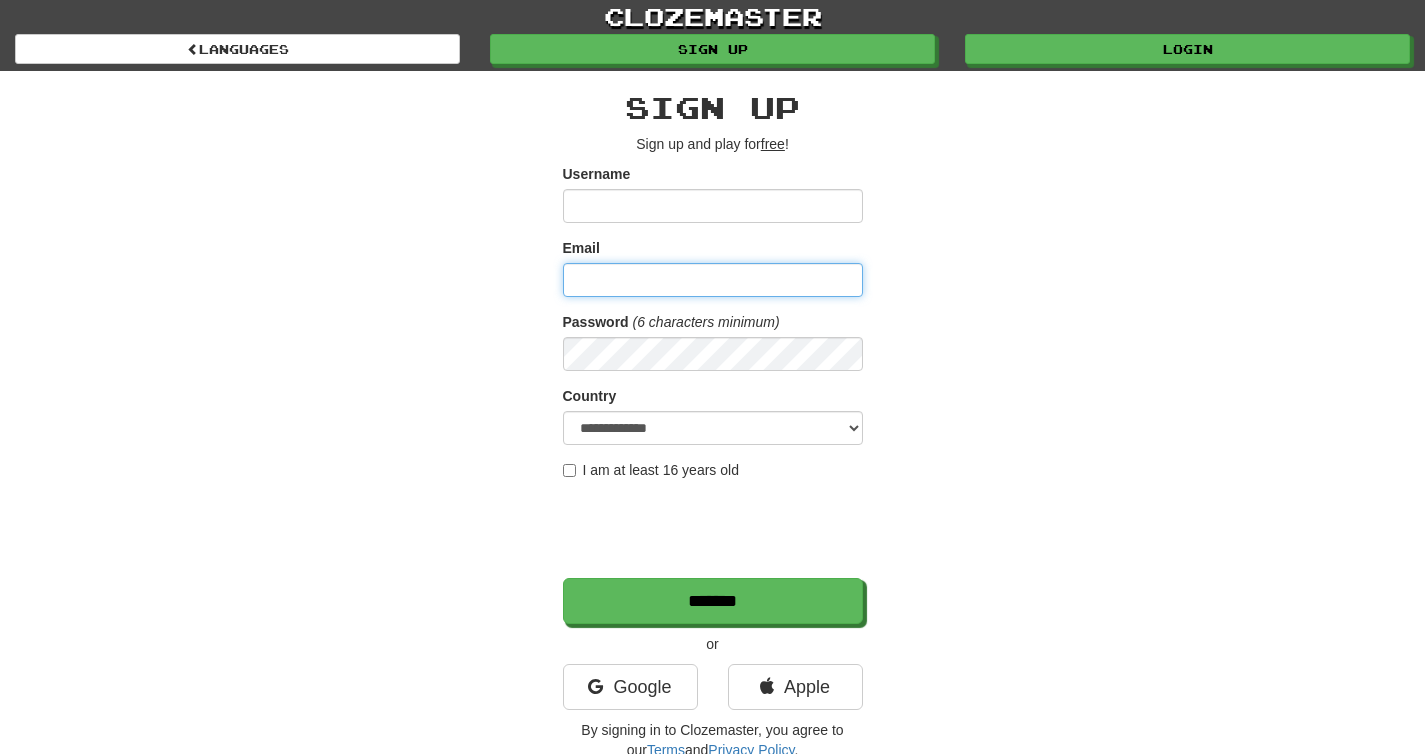 click on "Email" at bounding box center (713, 281) 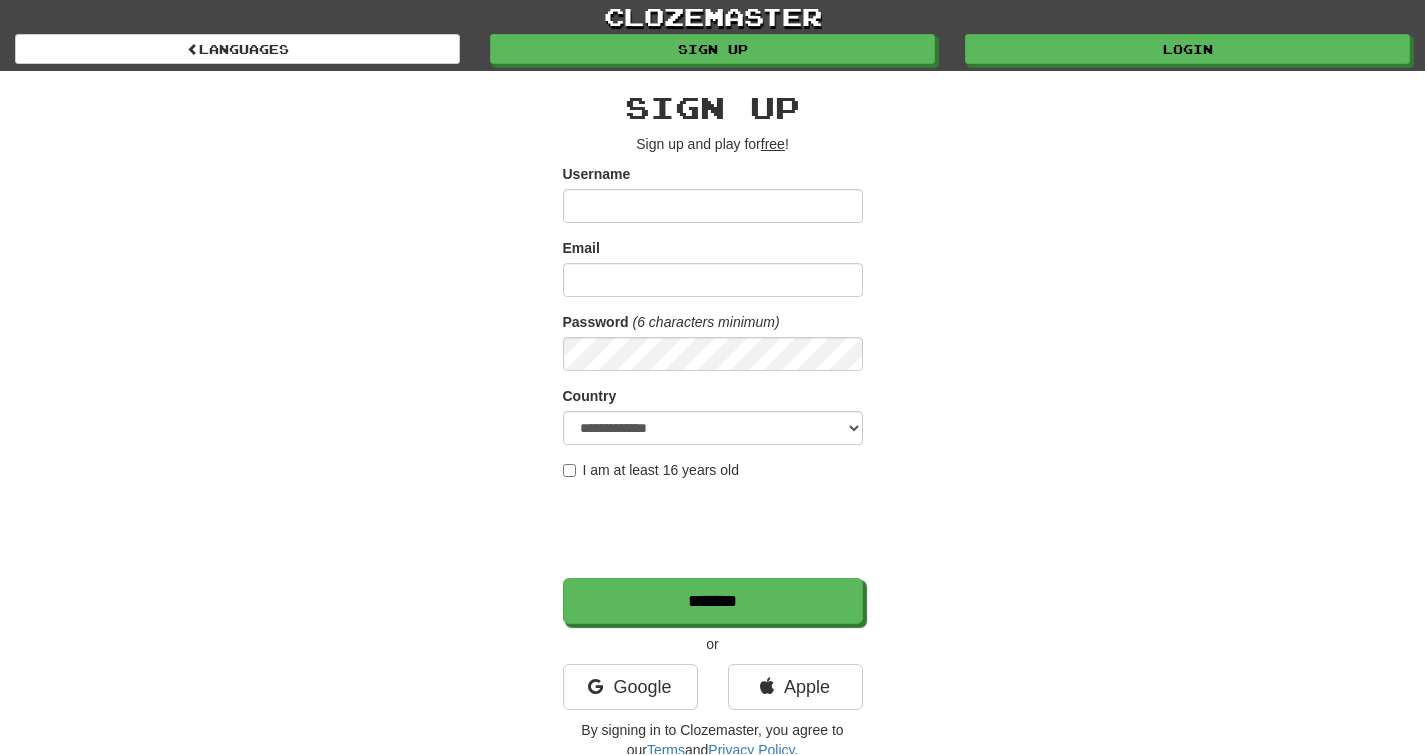 click on "Email" at bounding box center [581, 249] 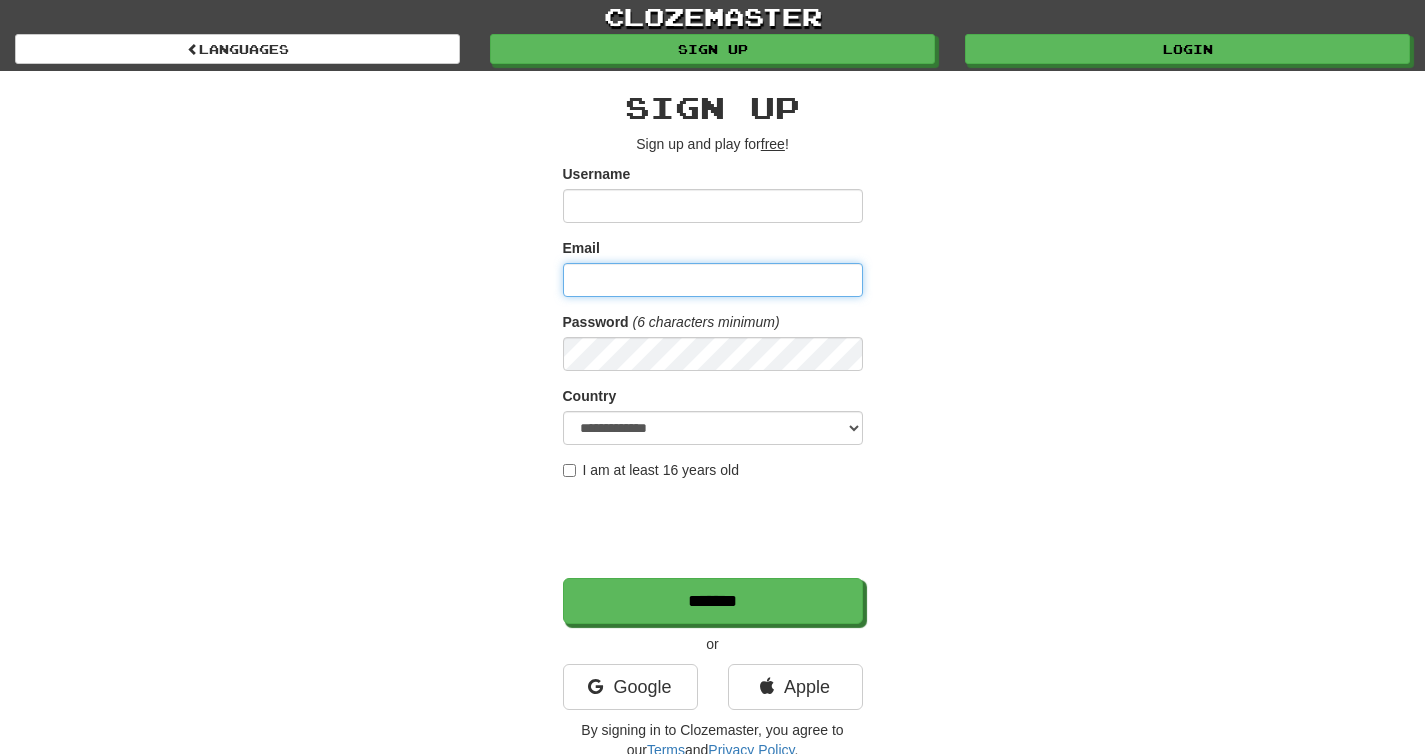 click on "Email" at bounding box center [713, 281] 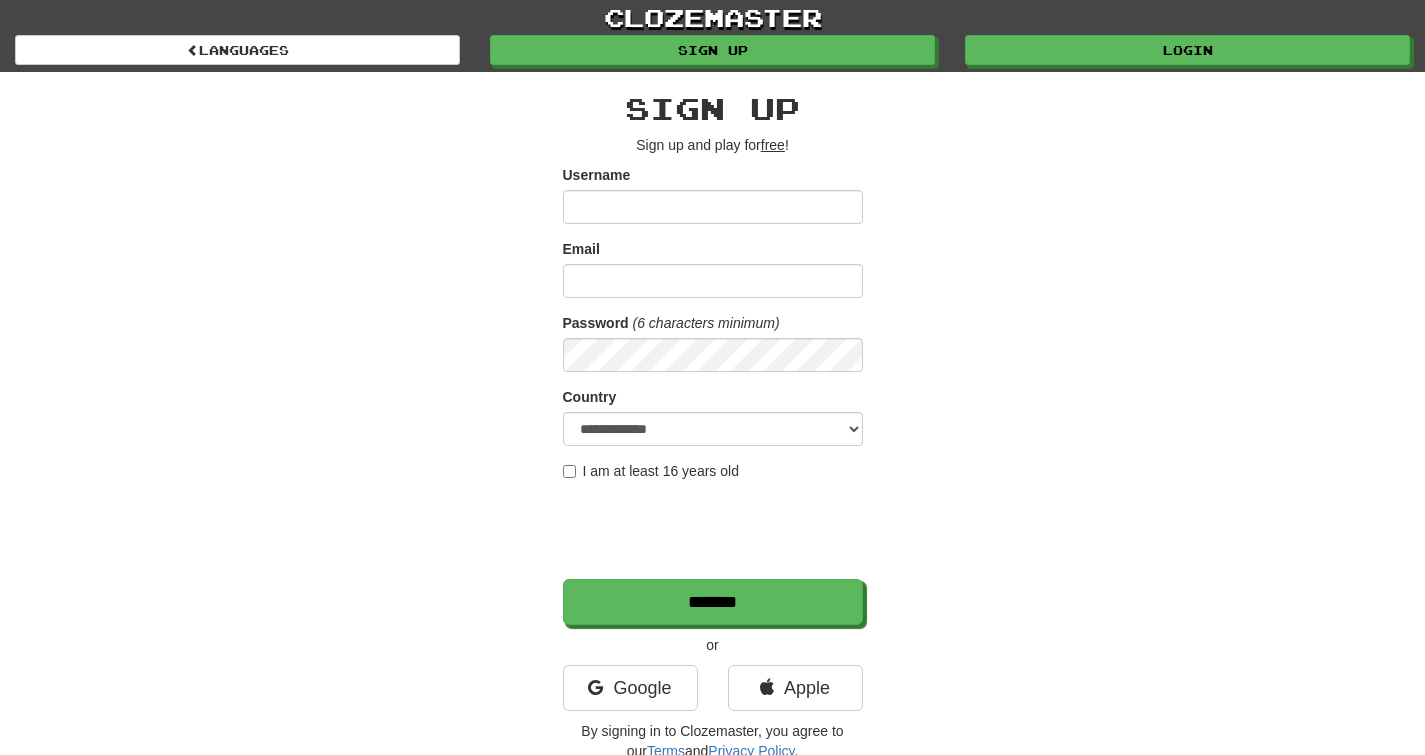 click on "Email" at bounding box center (581, 249) 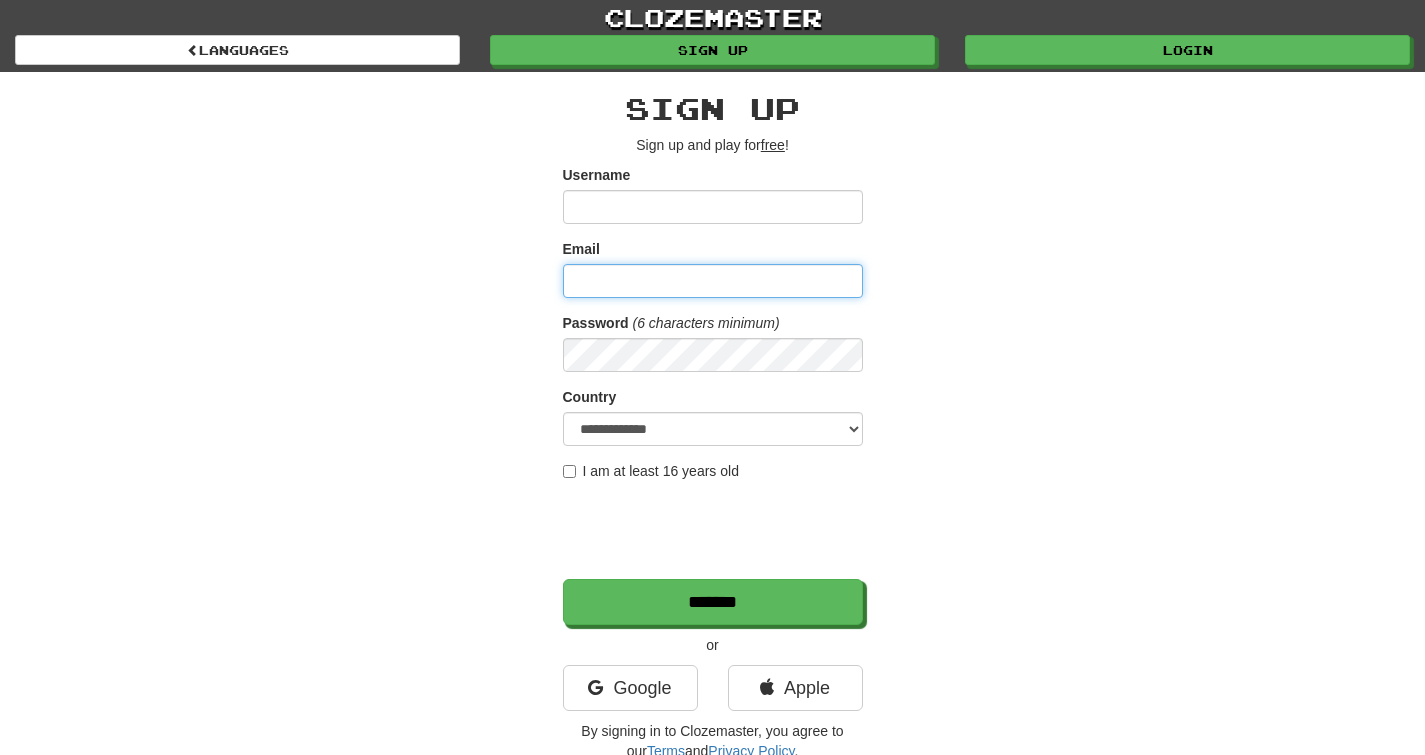 click on "Email" at bounding box center [713, 281] 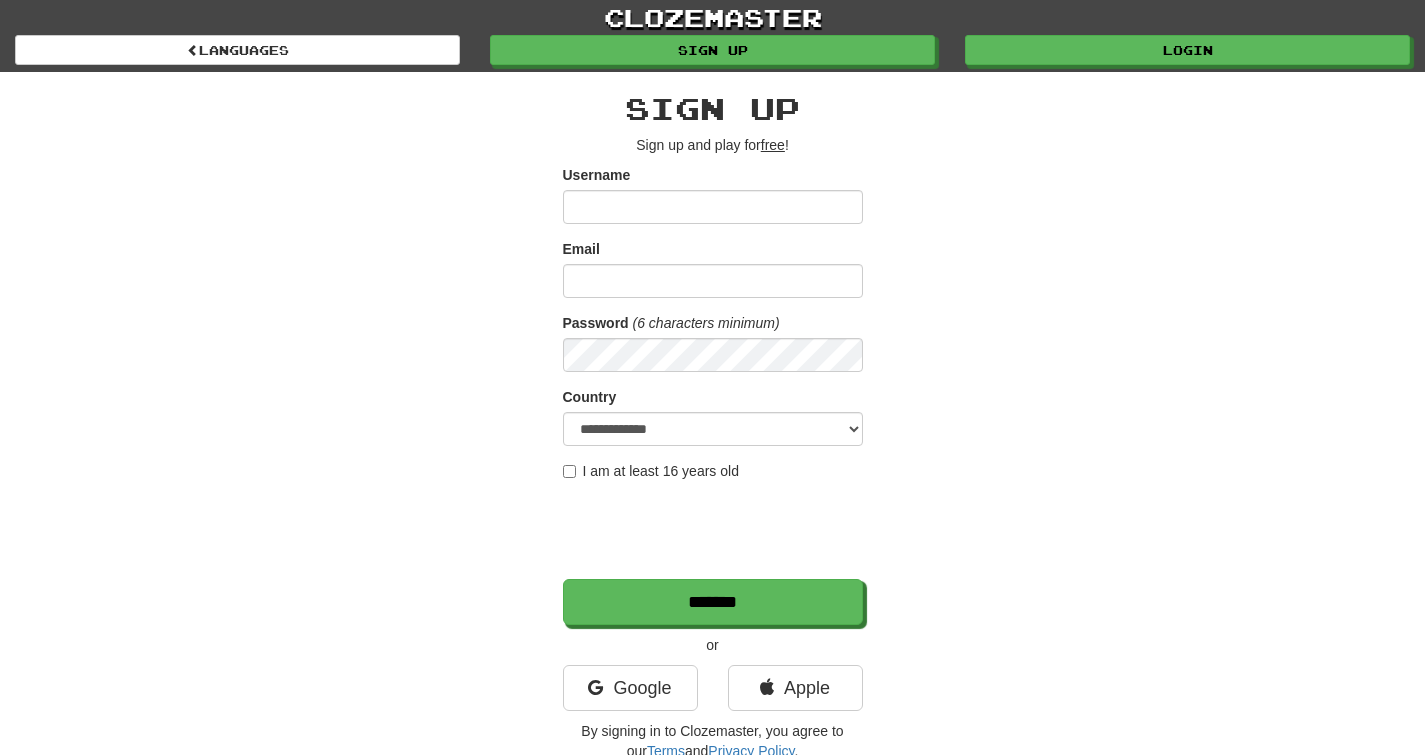 click on "Email" at bounding box center (581, 249) 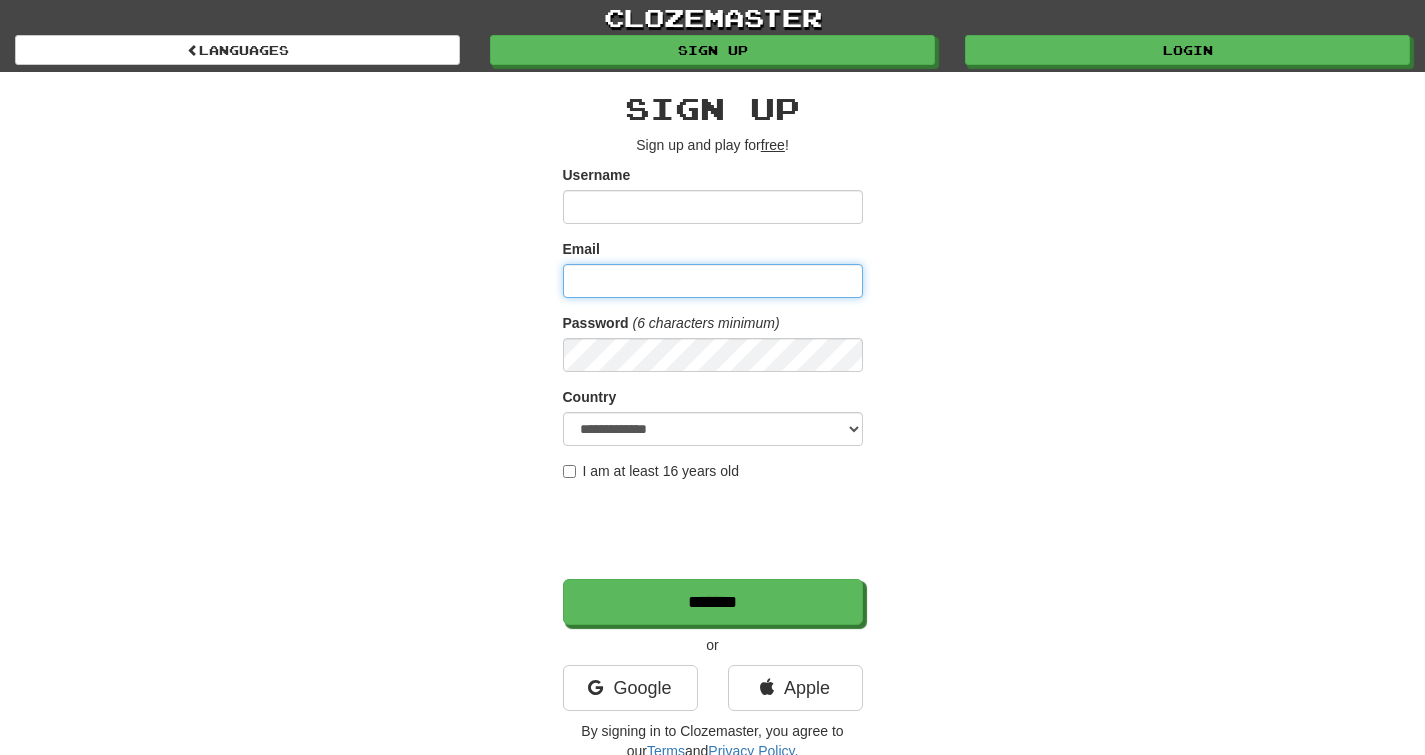 click on "Email" at bounding box center (713, 281) 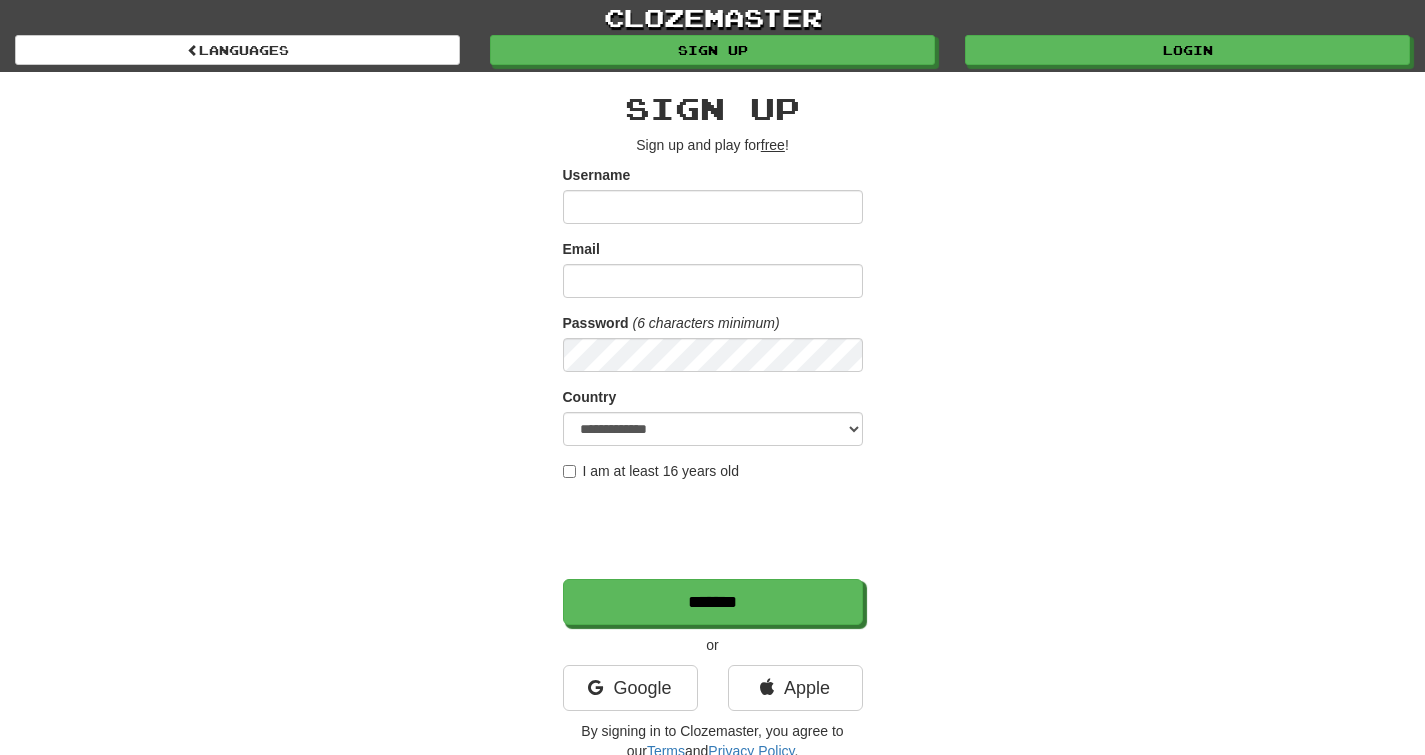 click on "**********" at bounding box center [712, 385] 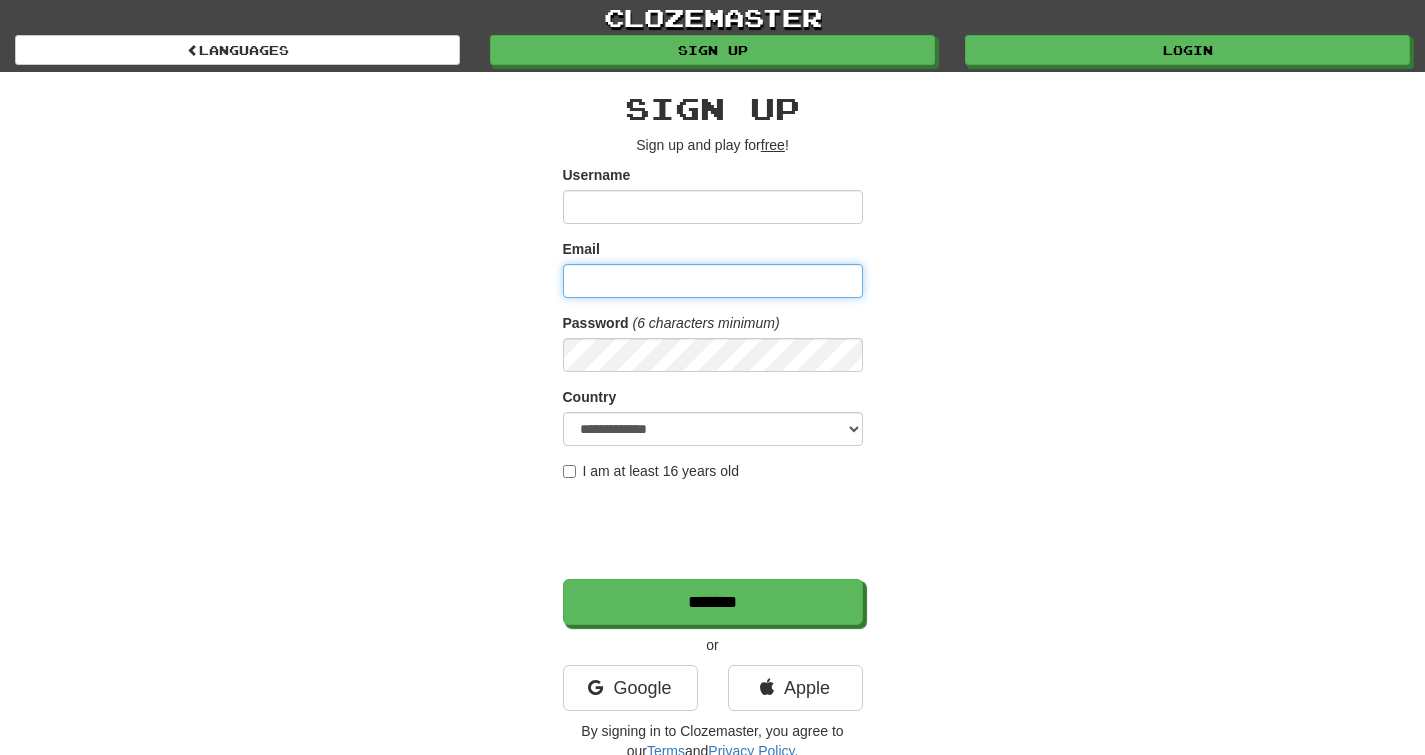 click on "Email" at bounding box center [713, 281] 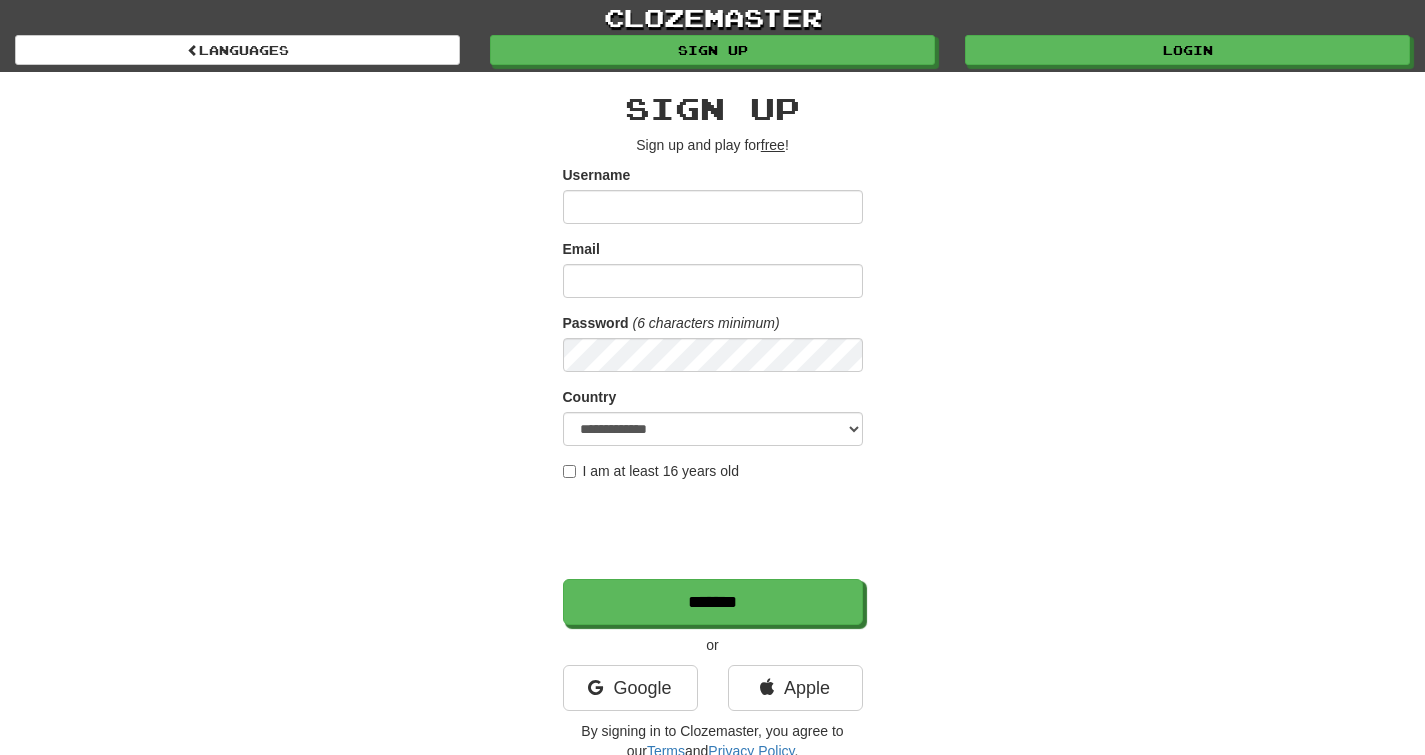 click on "Email" at bounding box center [581, 249] 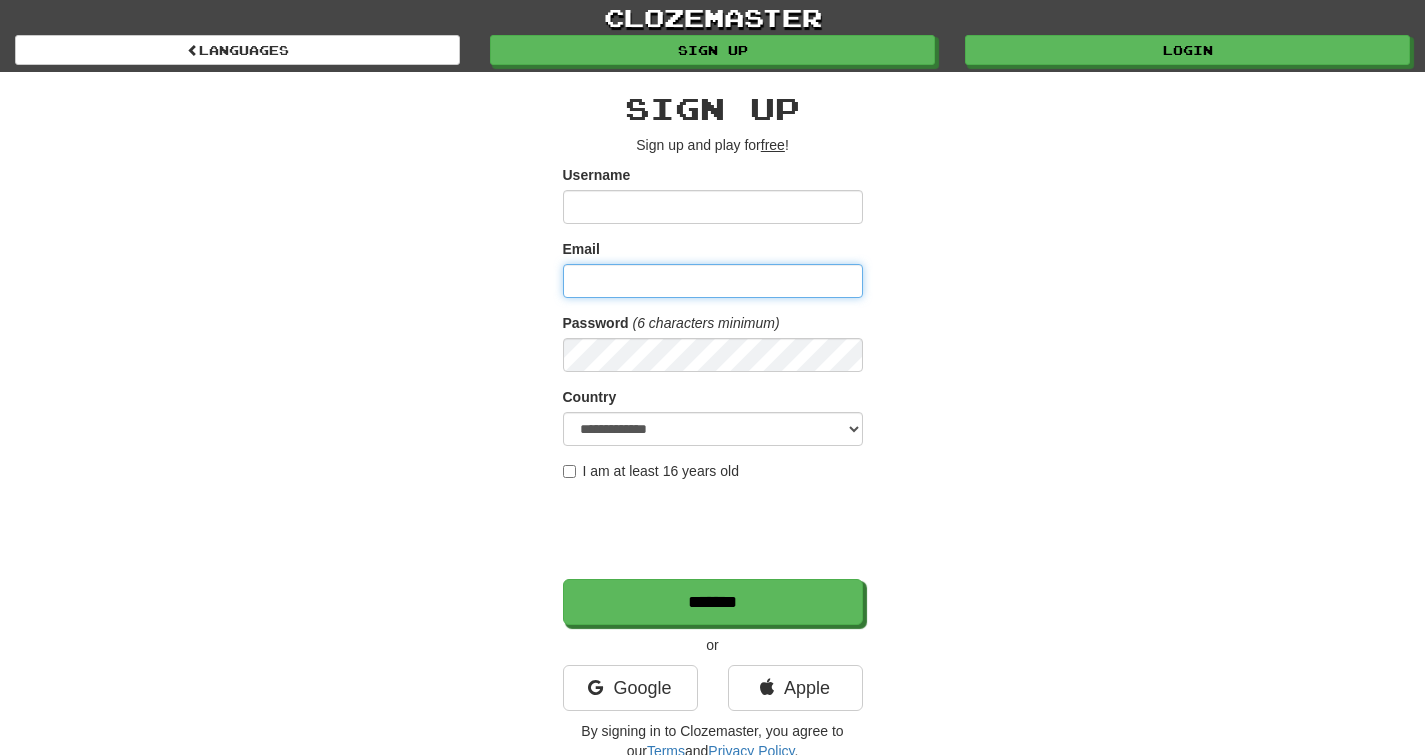 click on "Email" at bounding box center (713, 281) 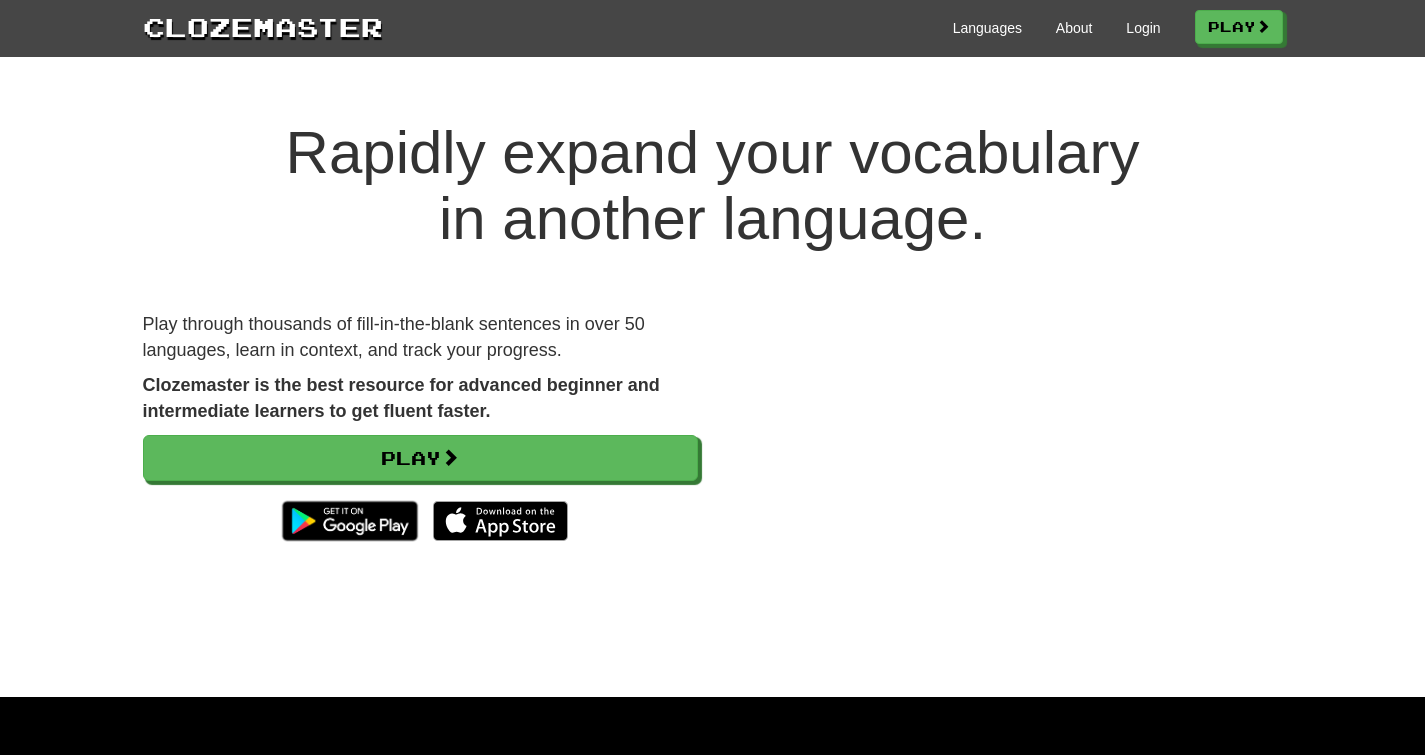 scroll, scrollTop: 0, scrollLeft: 0, axis: both 